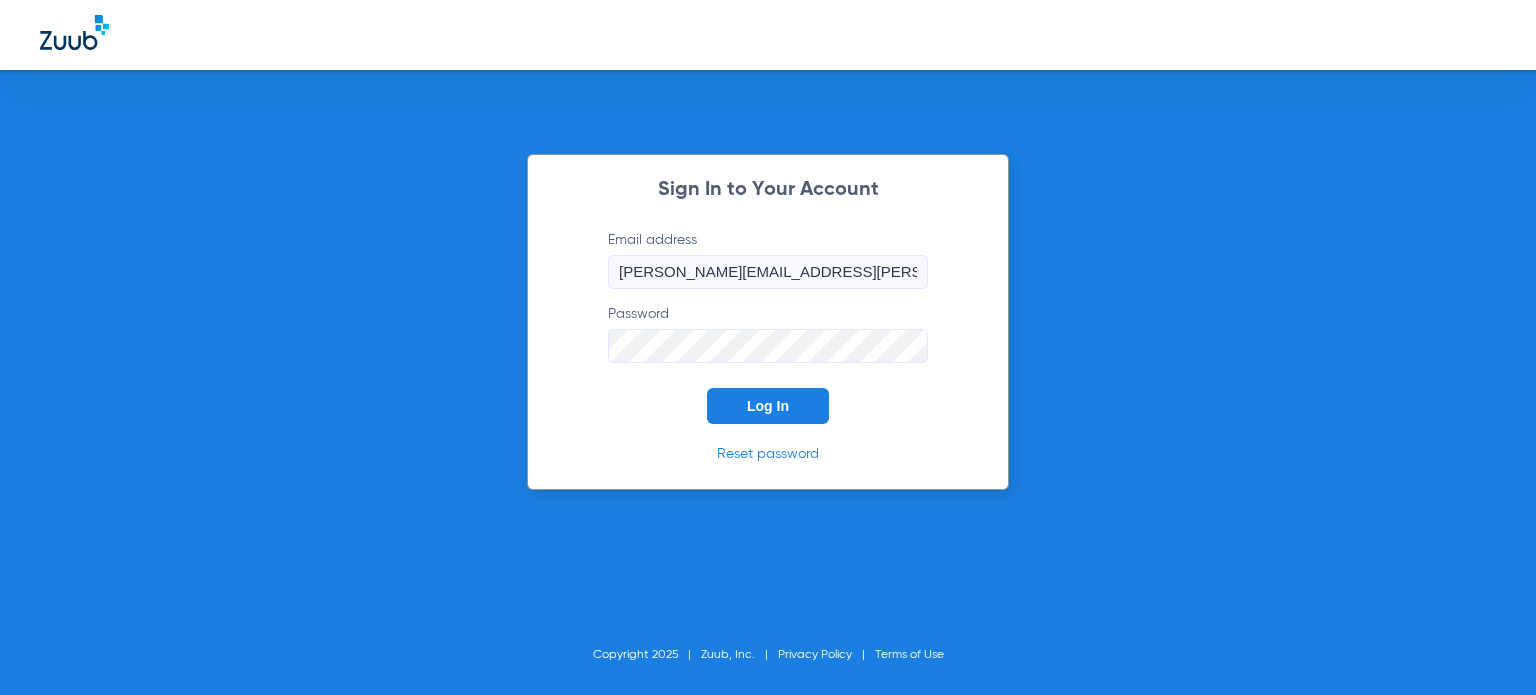 scroll, scrollTop: 0, scrollLeft: 0, axis: both 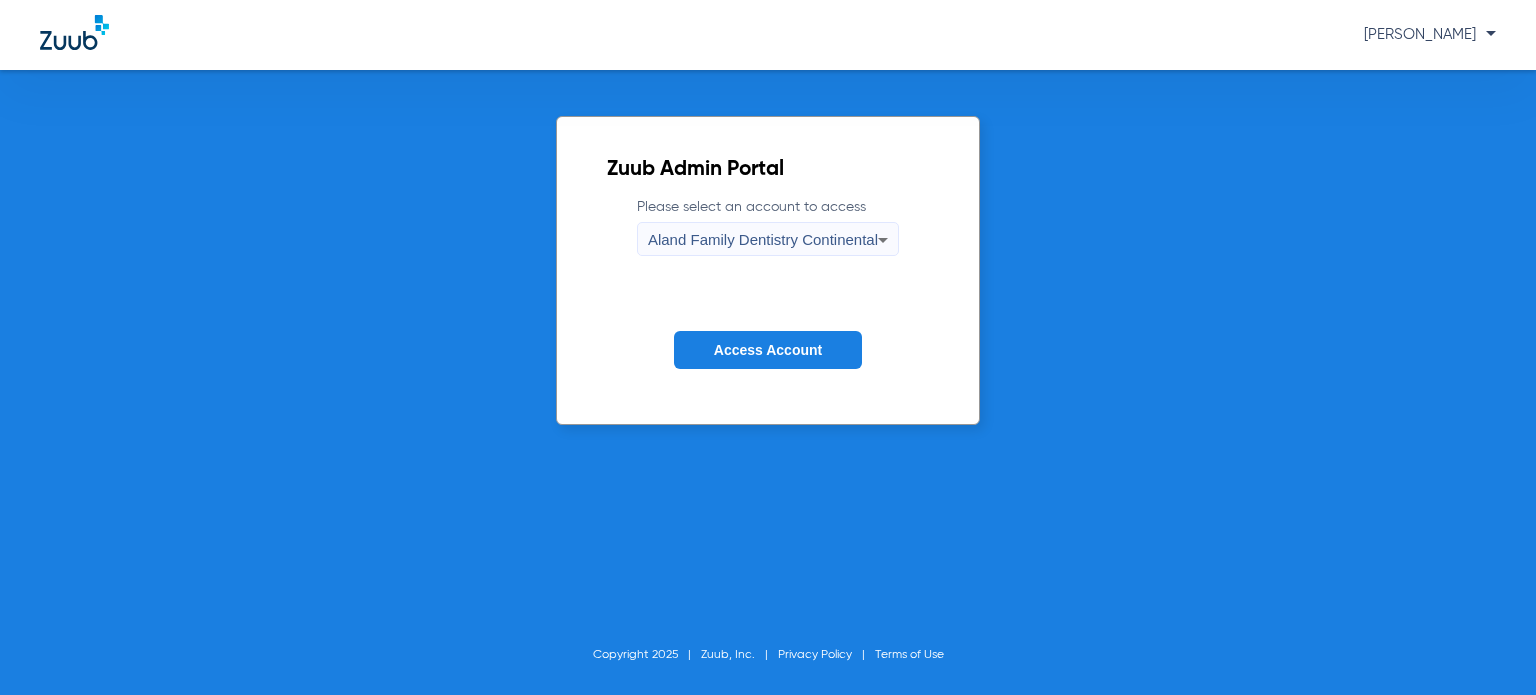 click on "Zuub Admin Portal  Please select an account to access  Aland Family Dentistry Continental Access Account Copyright 2025 Zuub, Inc. Privacy Policy Terms of Use" 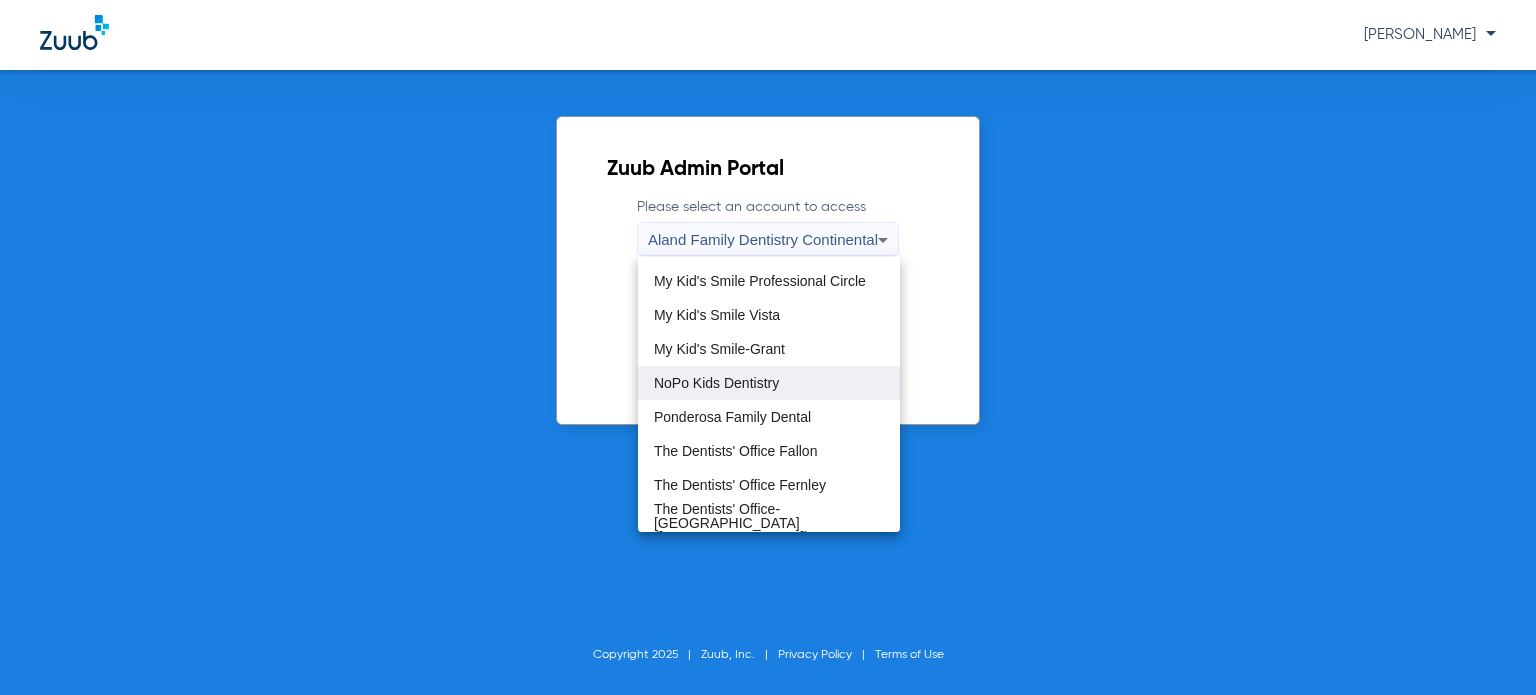 scroll, scrollTop: 575, scrollLeft: 0, axis: vertical 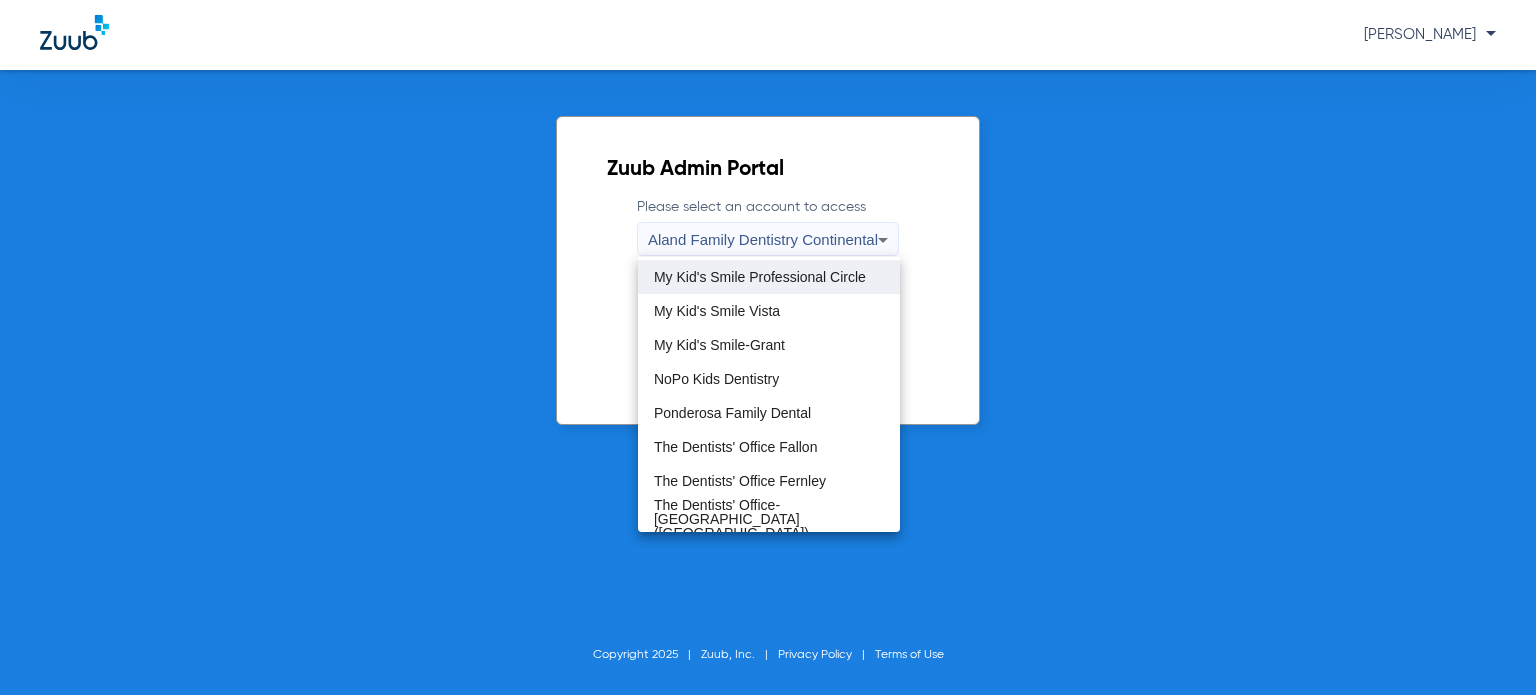 click on "My Kid's Smile Professional Circle" at bounding box center [760, 277] 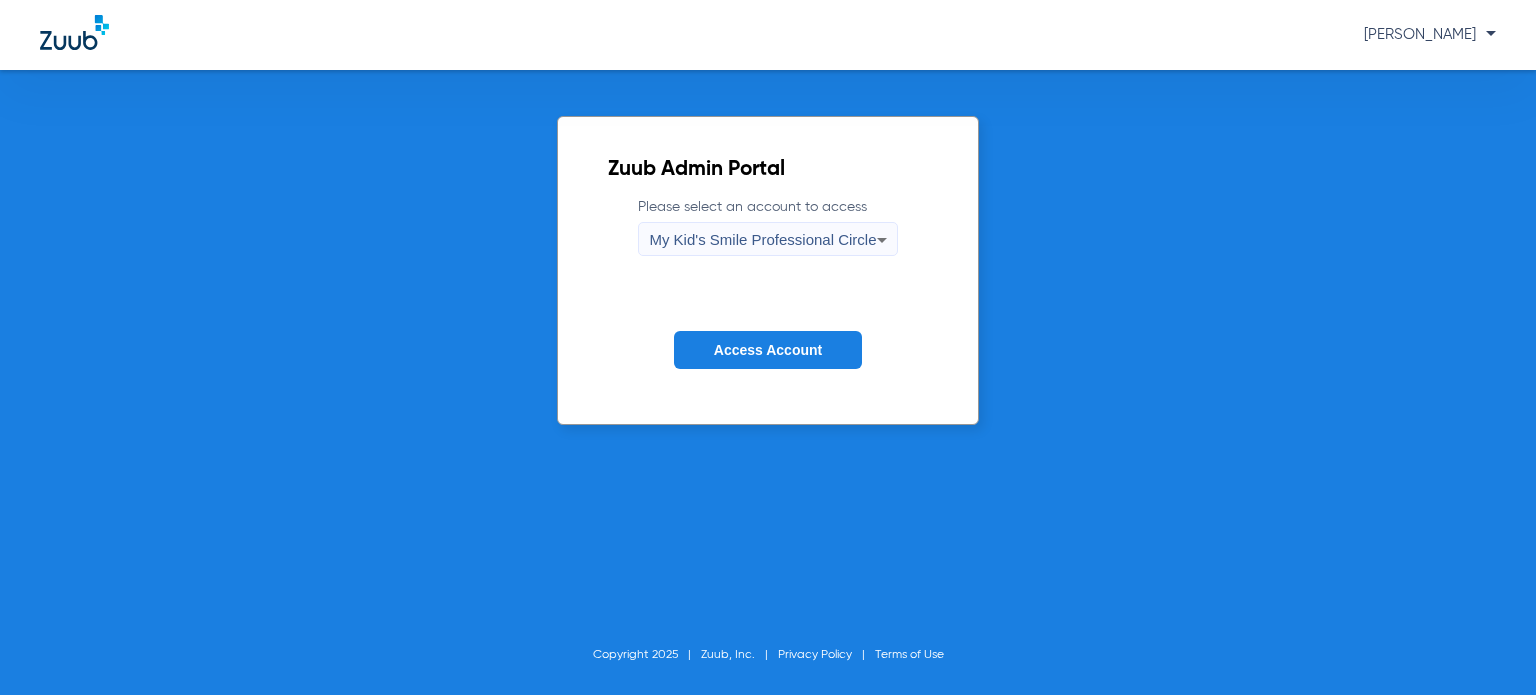 click on "Please select an account to access  My Kid's Smile Professional Circle Access Account" 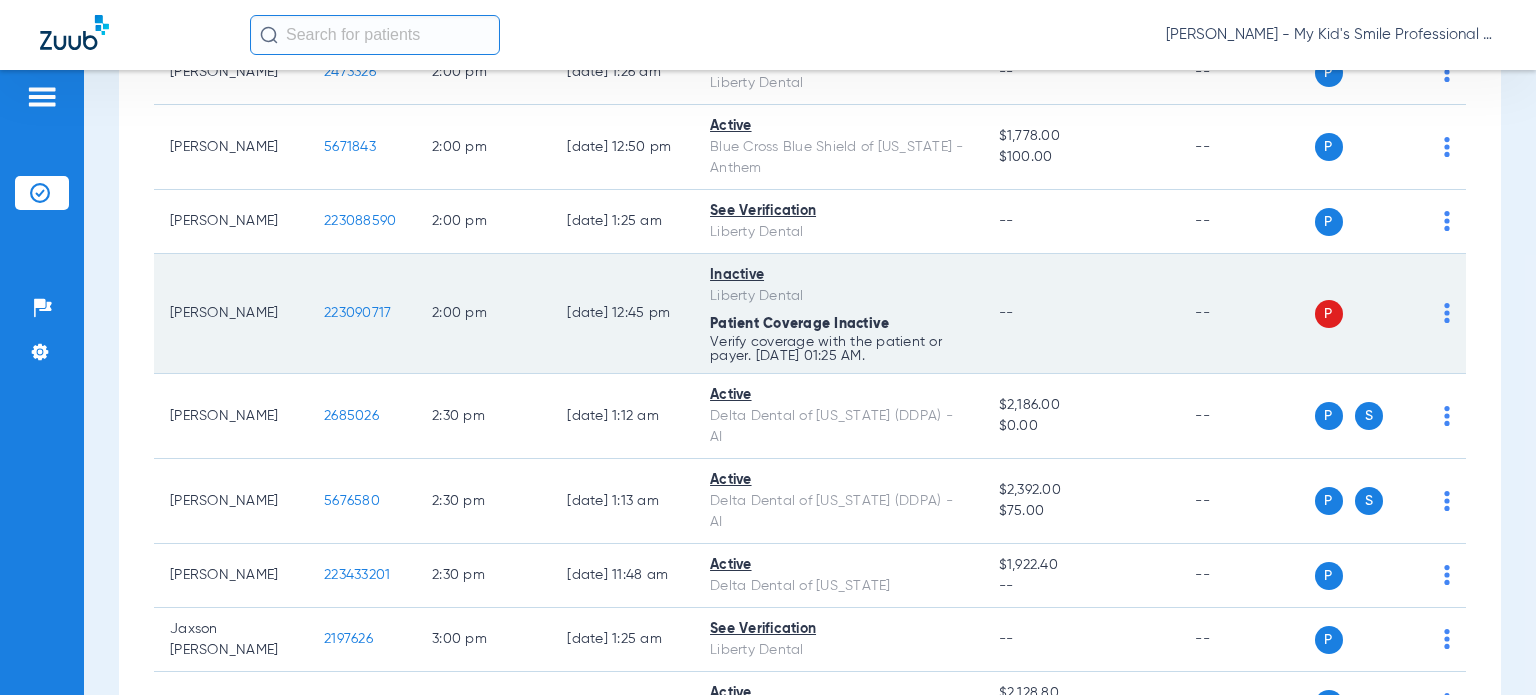 scroll, scrollTop: 3800, scrollLeft: 0, axis: vertical 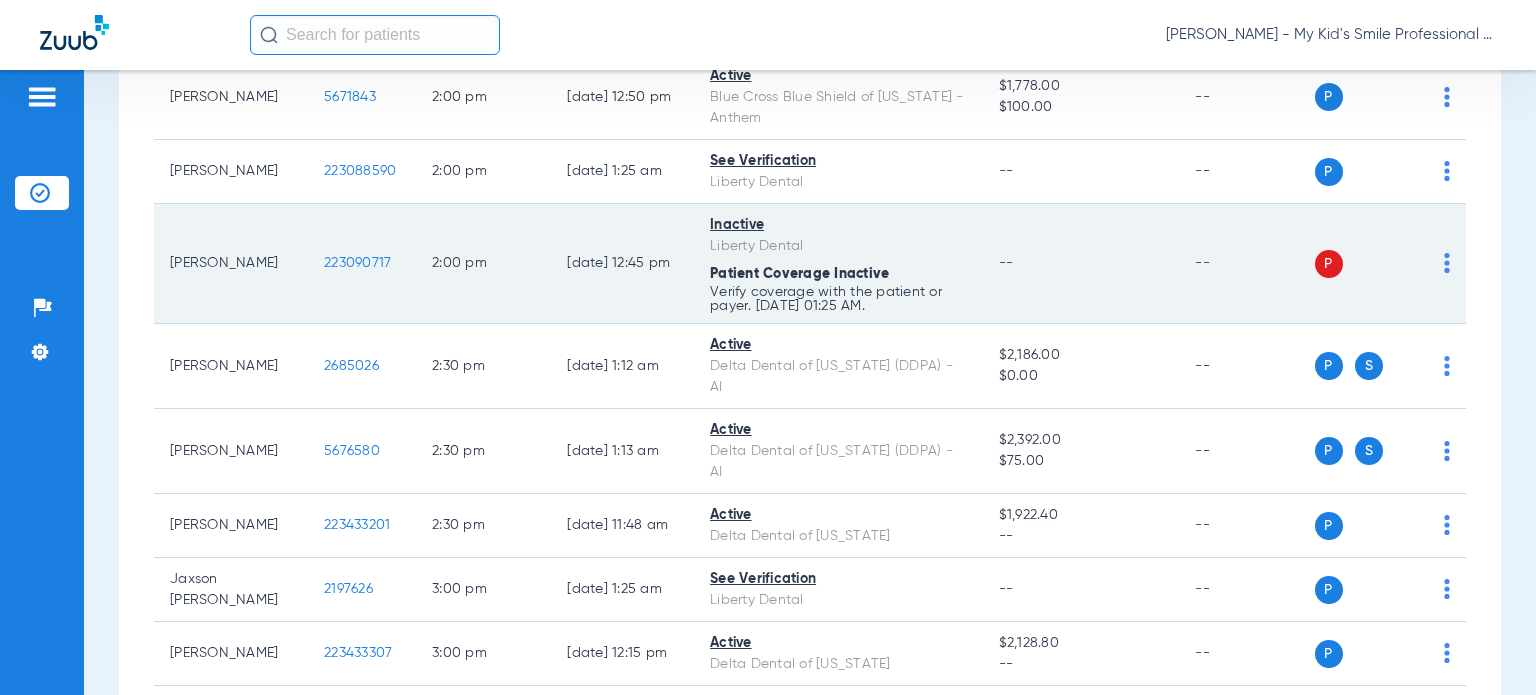 click on "223090717" 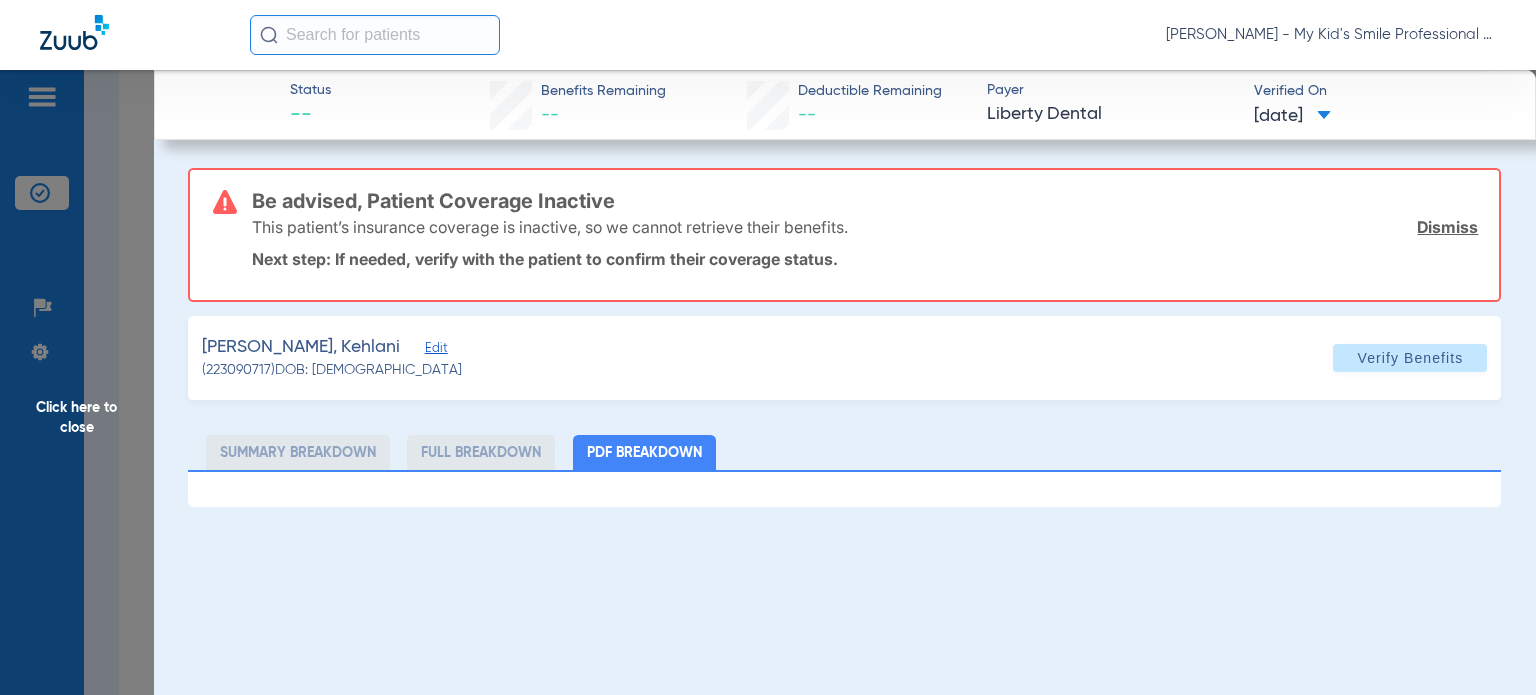 type on "Kehlani" 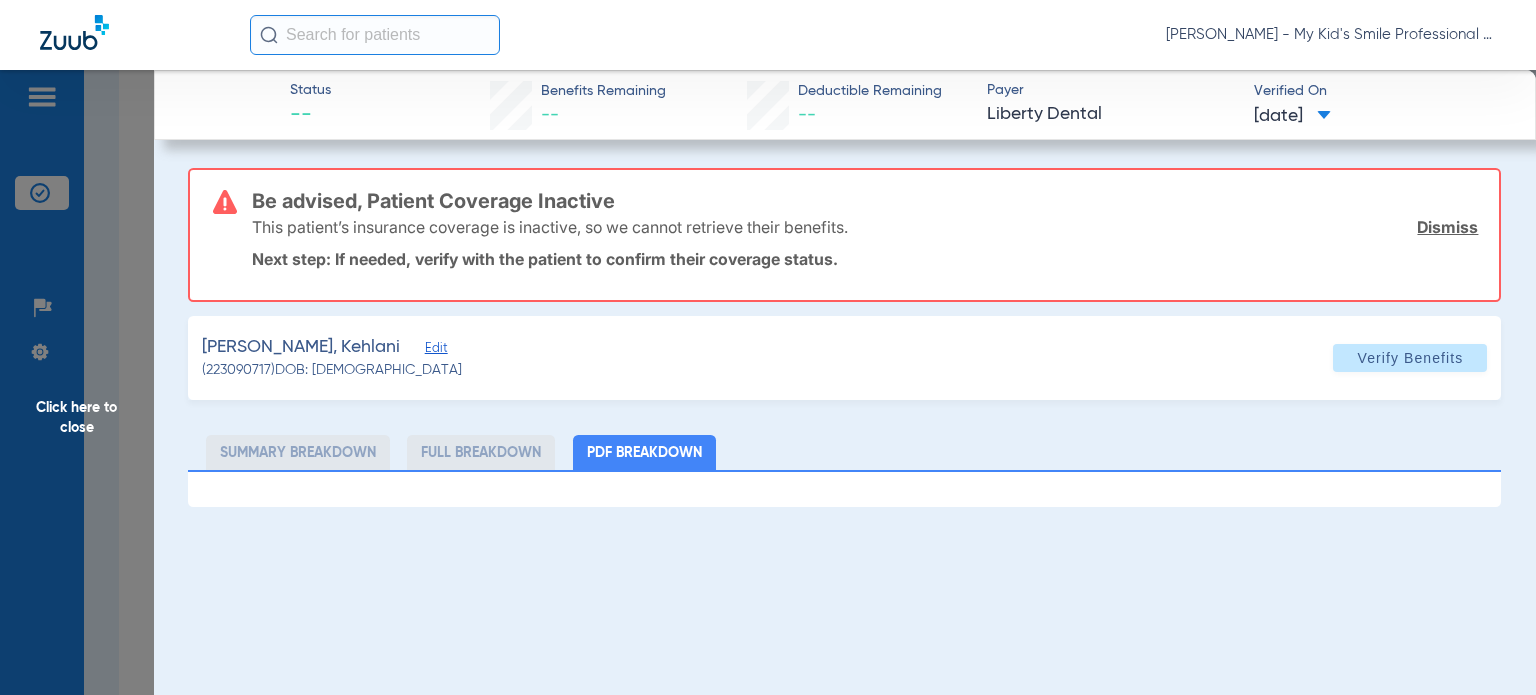 type on "[PERSON_NAME]" 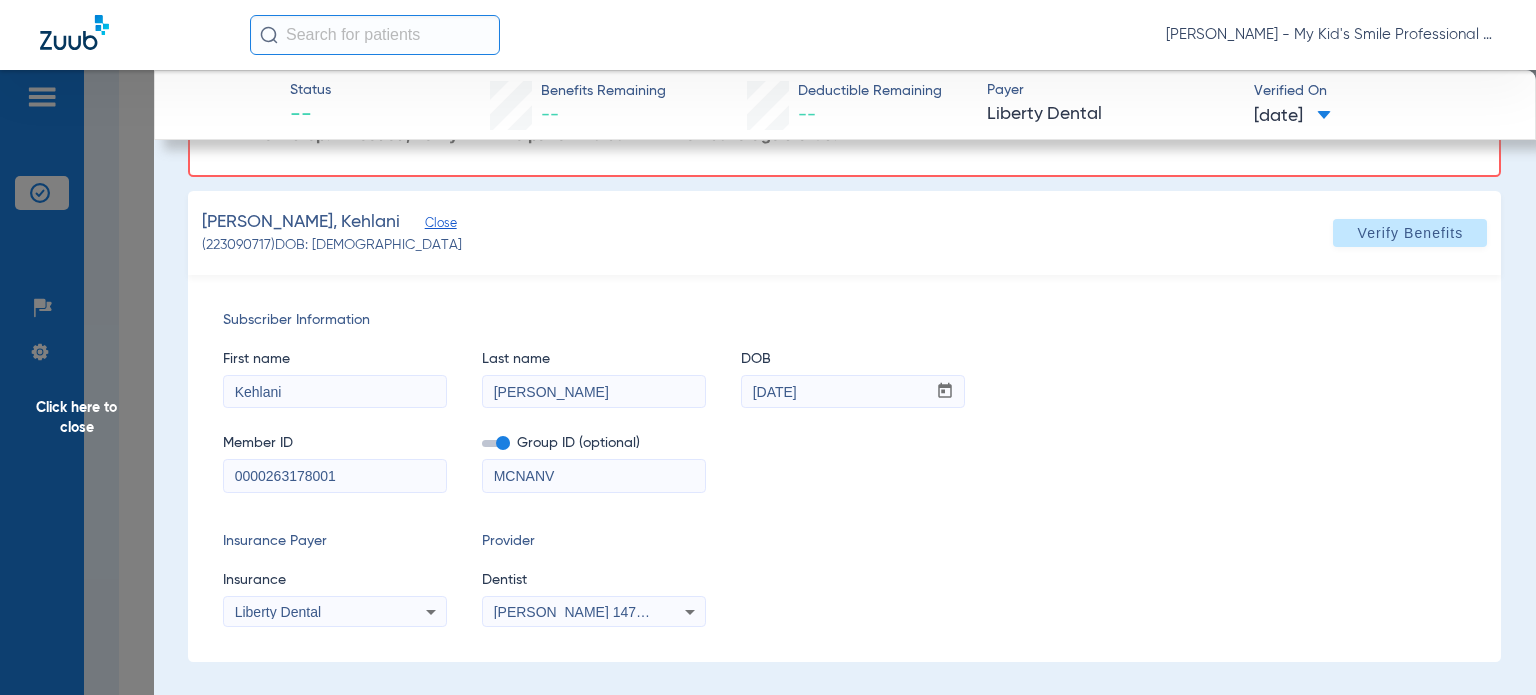 scroll, scrollTop: 126, scrollLeft: 0, axis: vertical 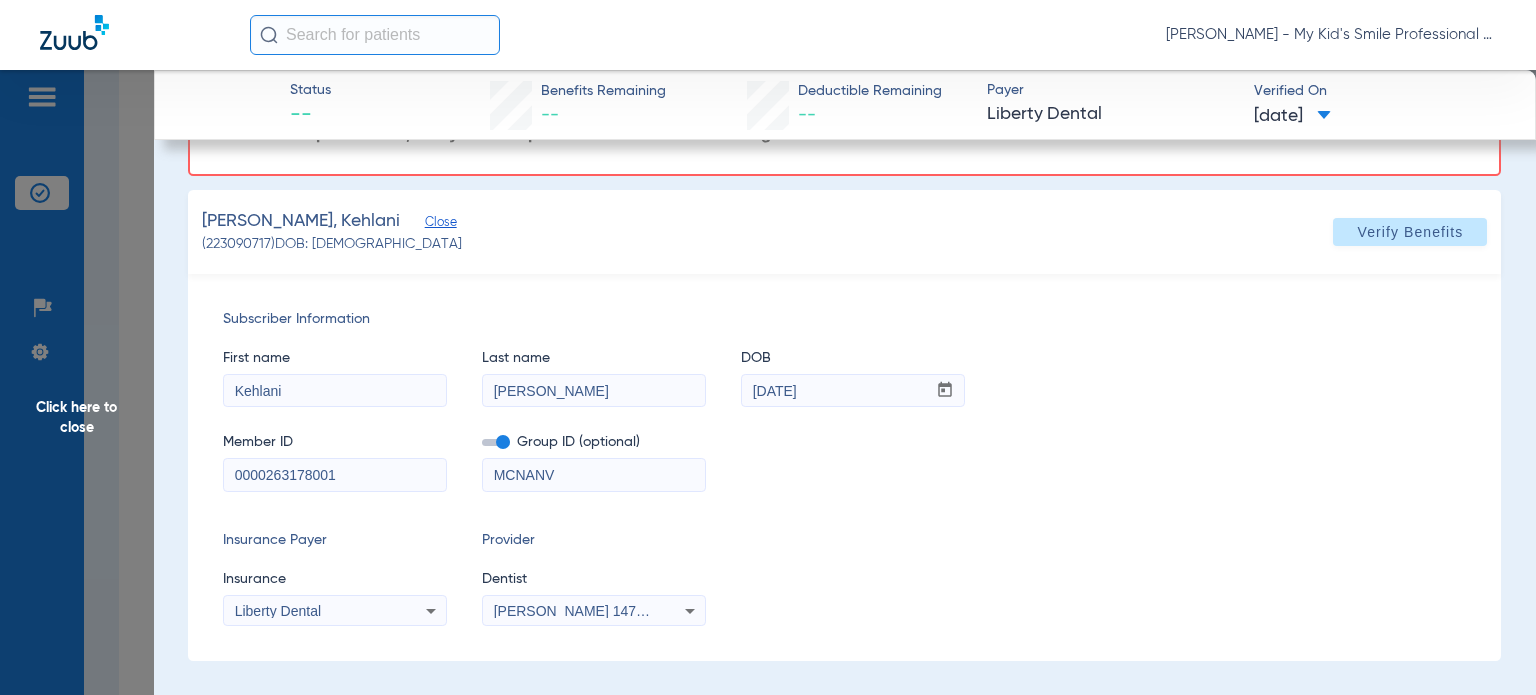 click on "Liberty Dental" at bounding box center [315, 611] 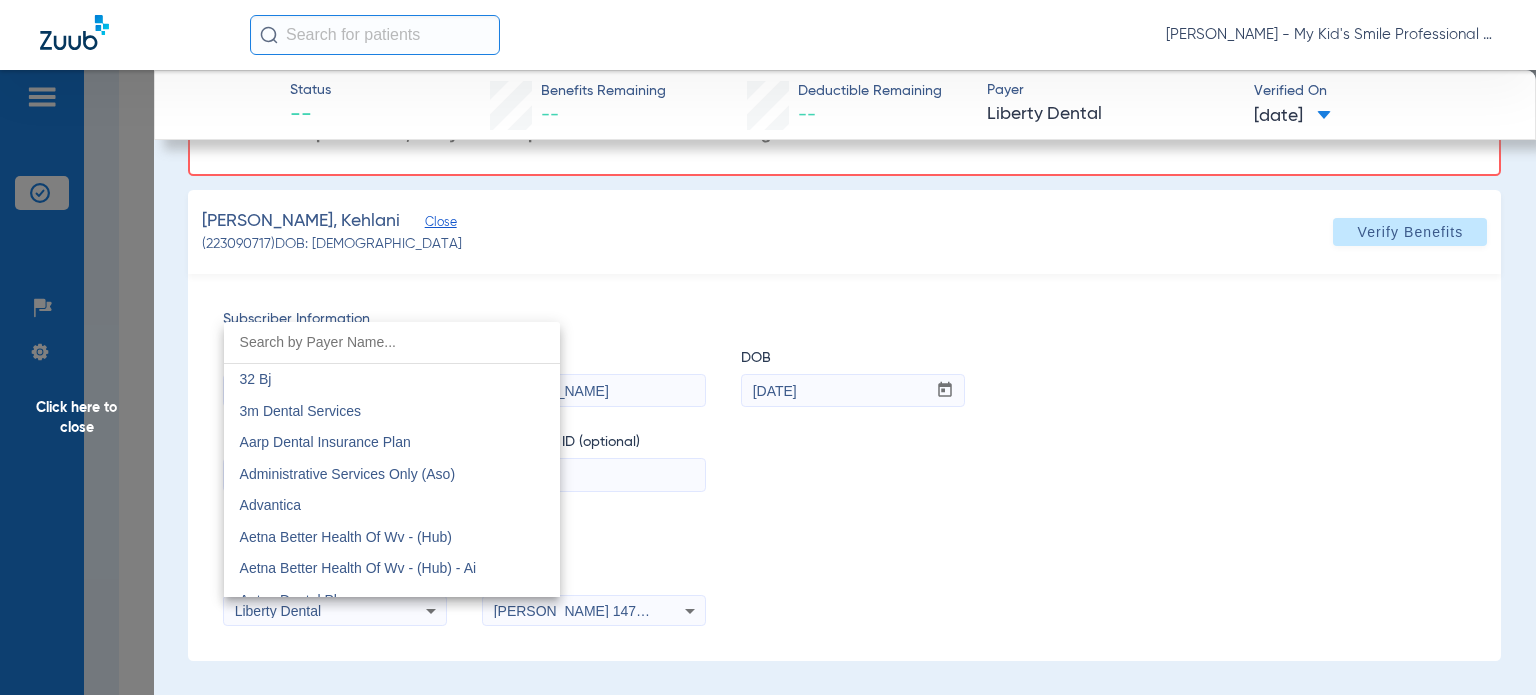 scroll, scrollTop: 7452, scrollLeft: 0, axis: vertical 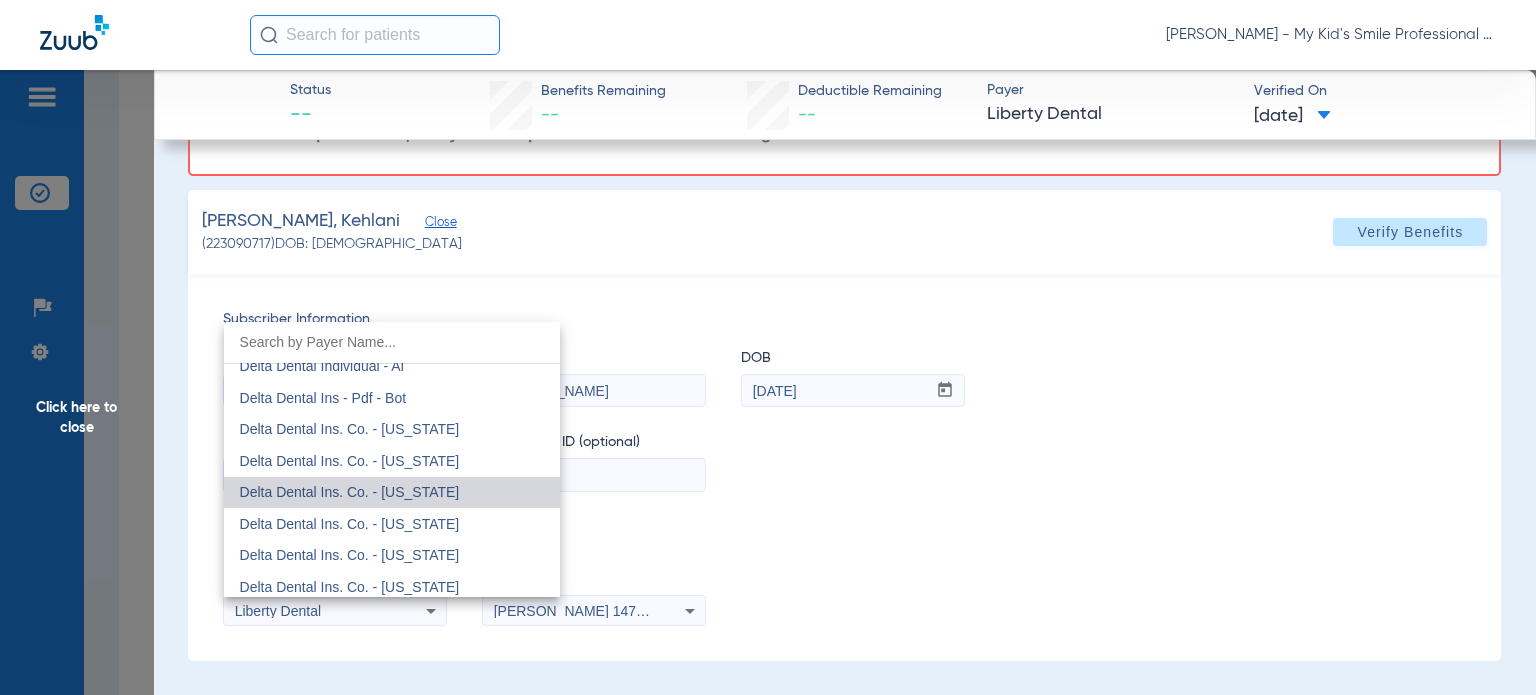 click on "Delta Dental Ins. Co. - [US_STATE]" at bounding box center (350, 492) 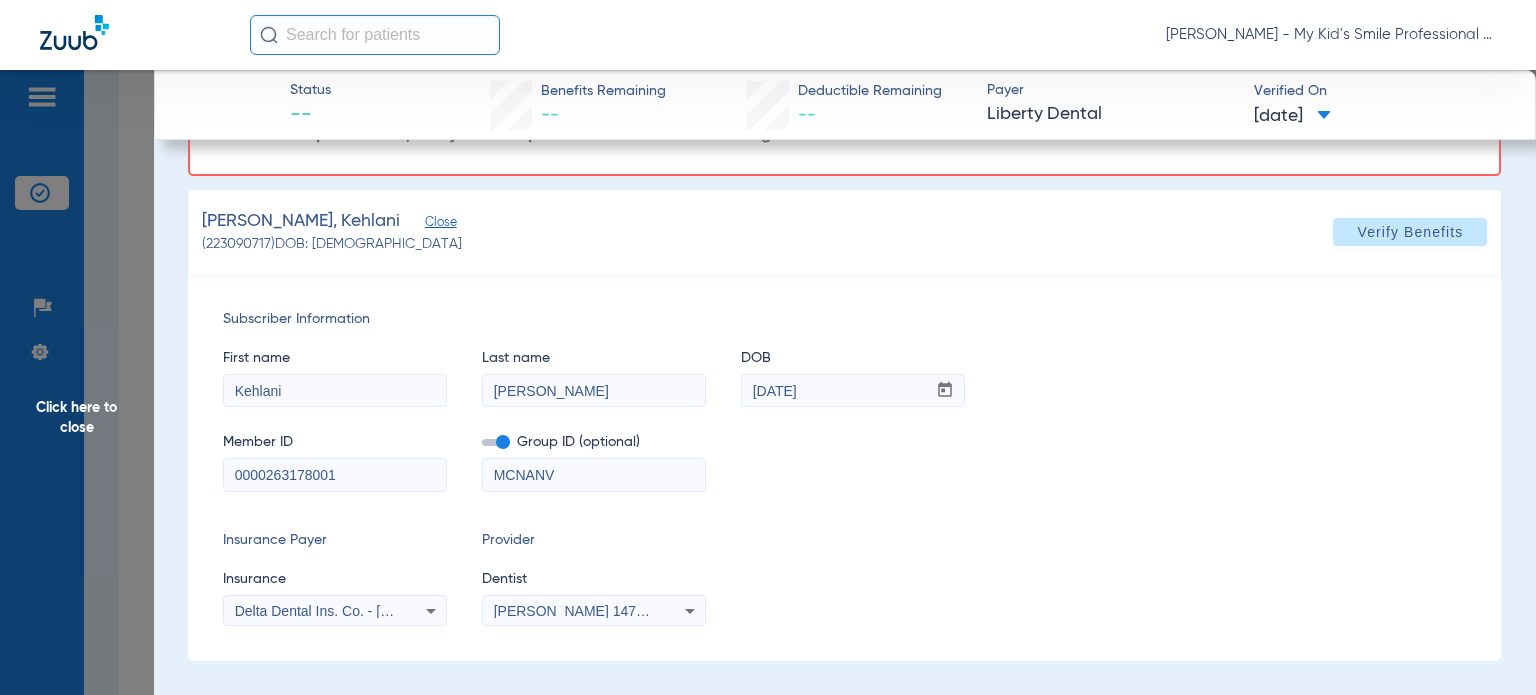 drag, startPoint x: 196, startPoint y: 447, endPoint x: 371, endPoint y: 465, distance: 175.92328 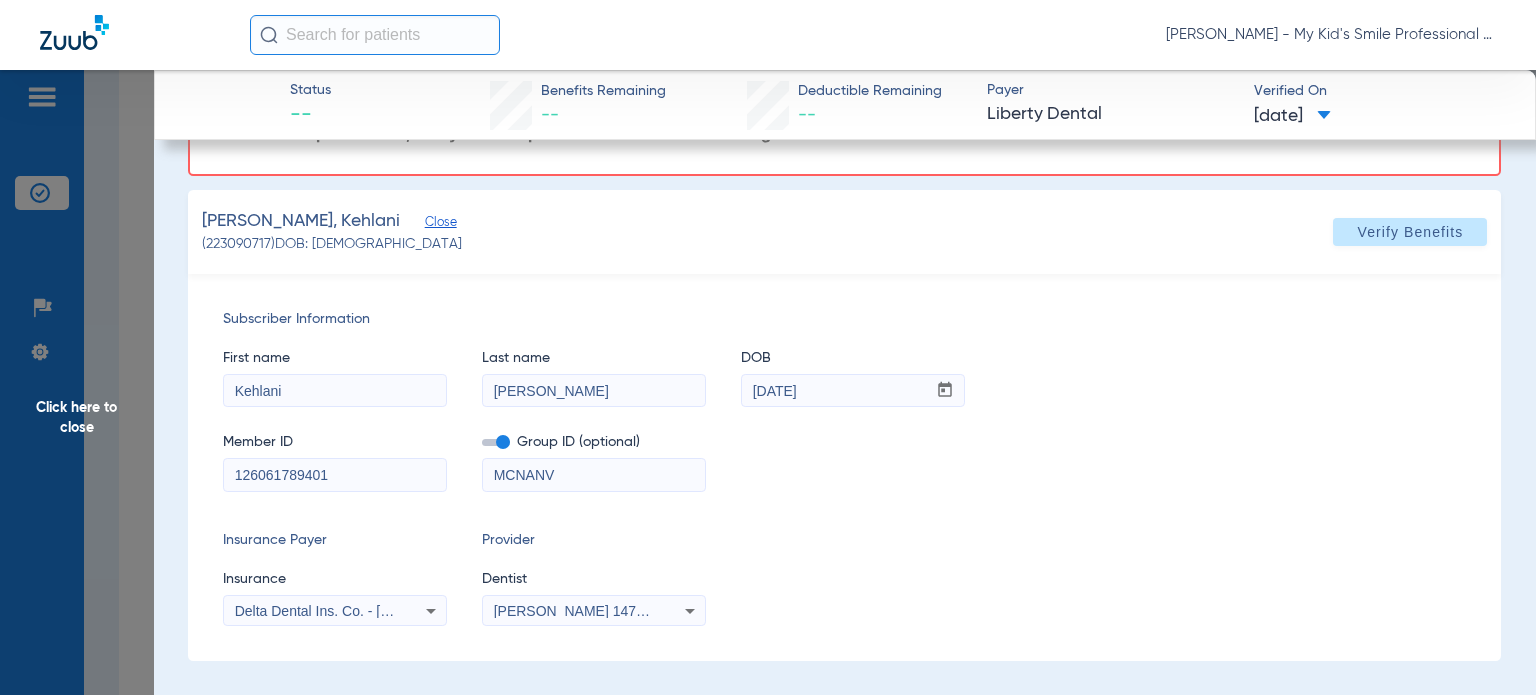 type on "126061789401" 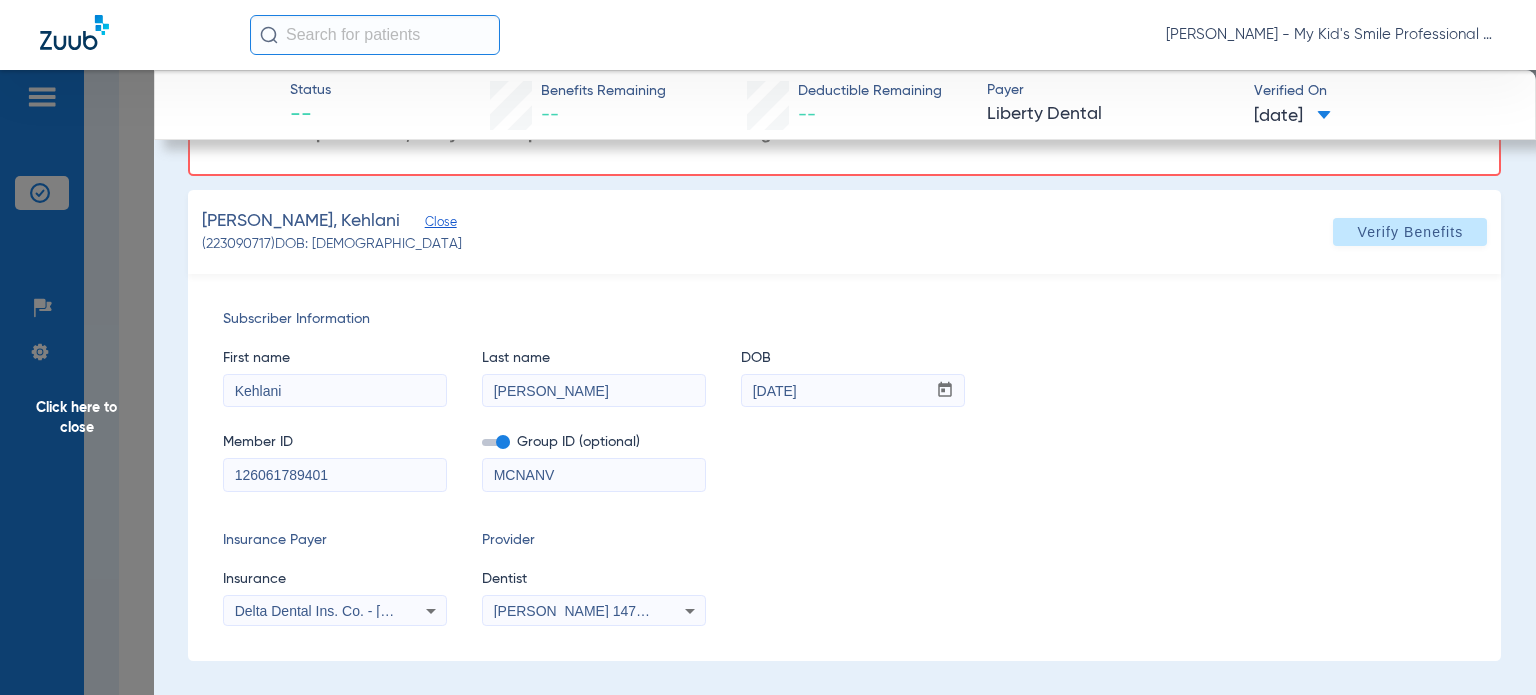 click on "Status --  Benefits Remaining   --   Deductible Remaining   --  Payer Liberty Dental  Verified On
[DATE]   Be advised, Patient Coverage Inactive  This patient’s insurance coverage is inactive, so we cannot retrieve their benefits.  Dismiss  Next step: If needed, verify with the patient to confirm their coverage status.  [PERSON_NAME], Kehlani   Close   (223090717)   DOB: [DEMOGRAPHIC_DATA]   Verify Benefits   Subscriber Information   First name  Kehlani  Last name  [PERSON_NAME]  DOB  mm / dd / yyyy [DATE]  Member ID  126061789401  Group ID (optional)  MCNANV  Insurance Payer   Insurance
Delta Dental Ins. Co. - [US_STATE]  Provider   Dentist
[PERSON_NAME]  1477971026  Summary Breakdown   Full Breakdown   PDF Breakdown" 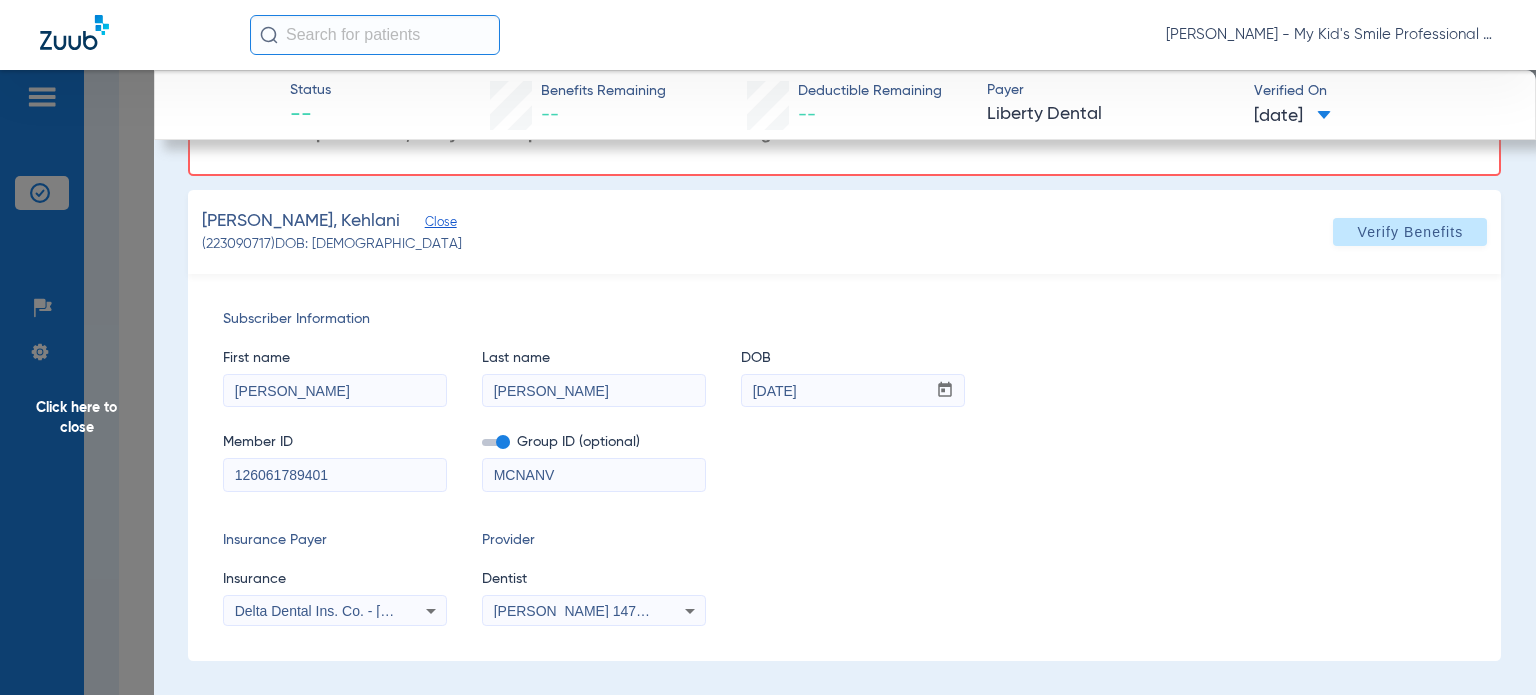 drag, startPoint x: 276, startPoint y: 389, endPoint x: 362, endPoint y: 392, distance: 86.05231 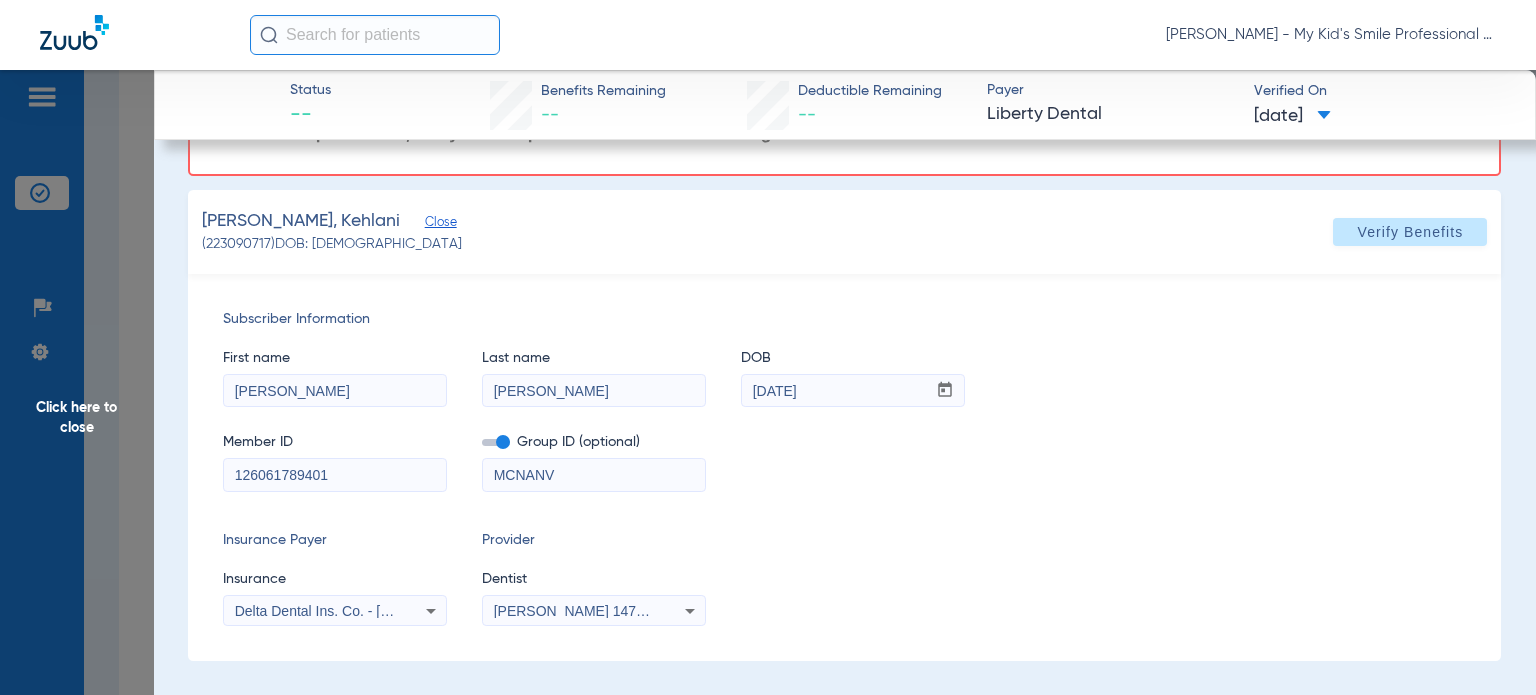 type on "[PERSON_NAME]" 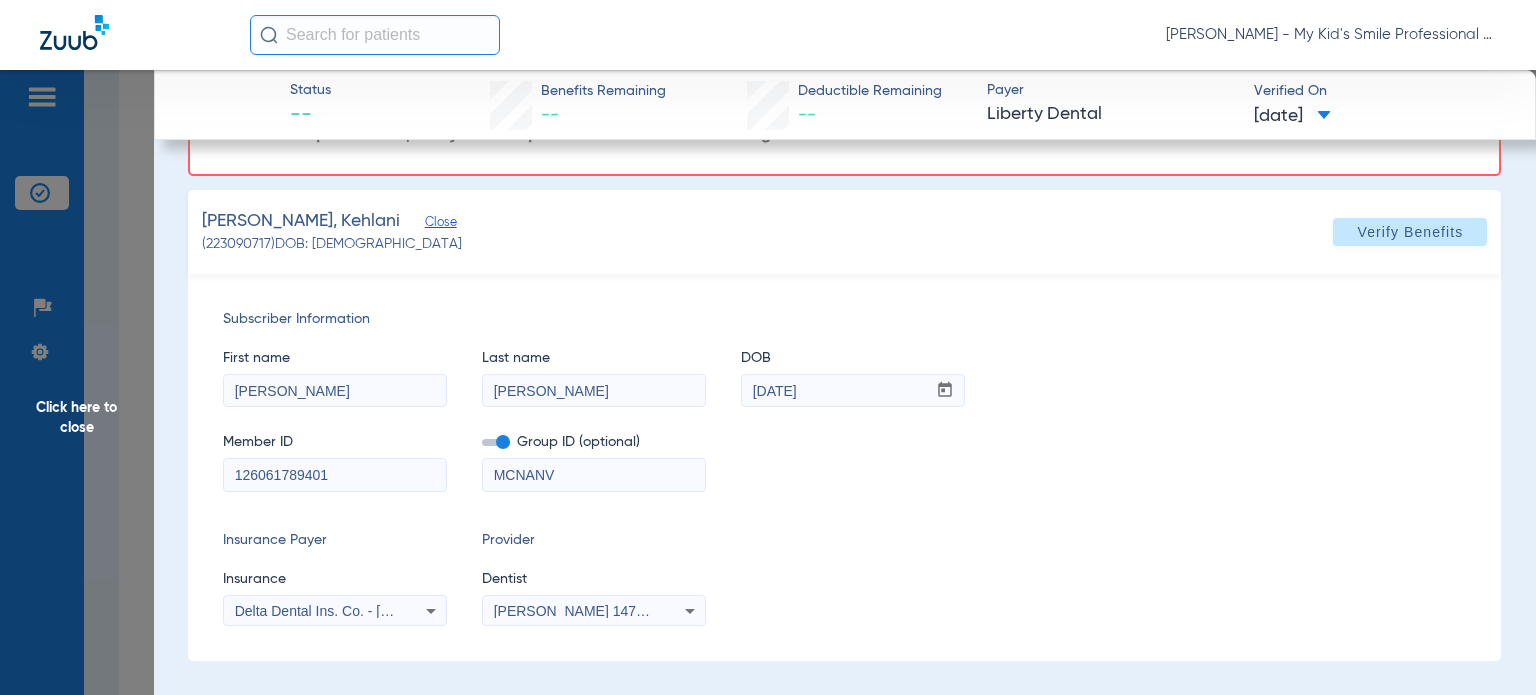 drag, startPoint x: 844, startPoint y: 371, endPoint x: 861, endPoint y: 391, distance: 26.24881 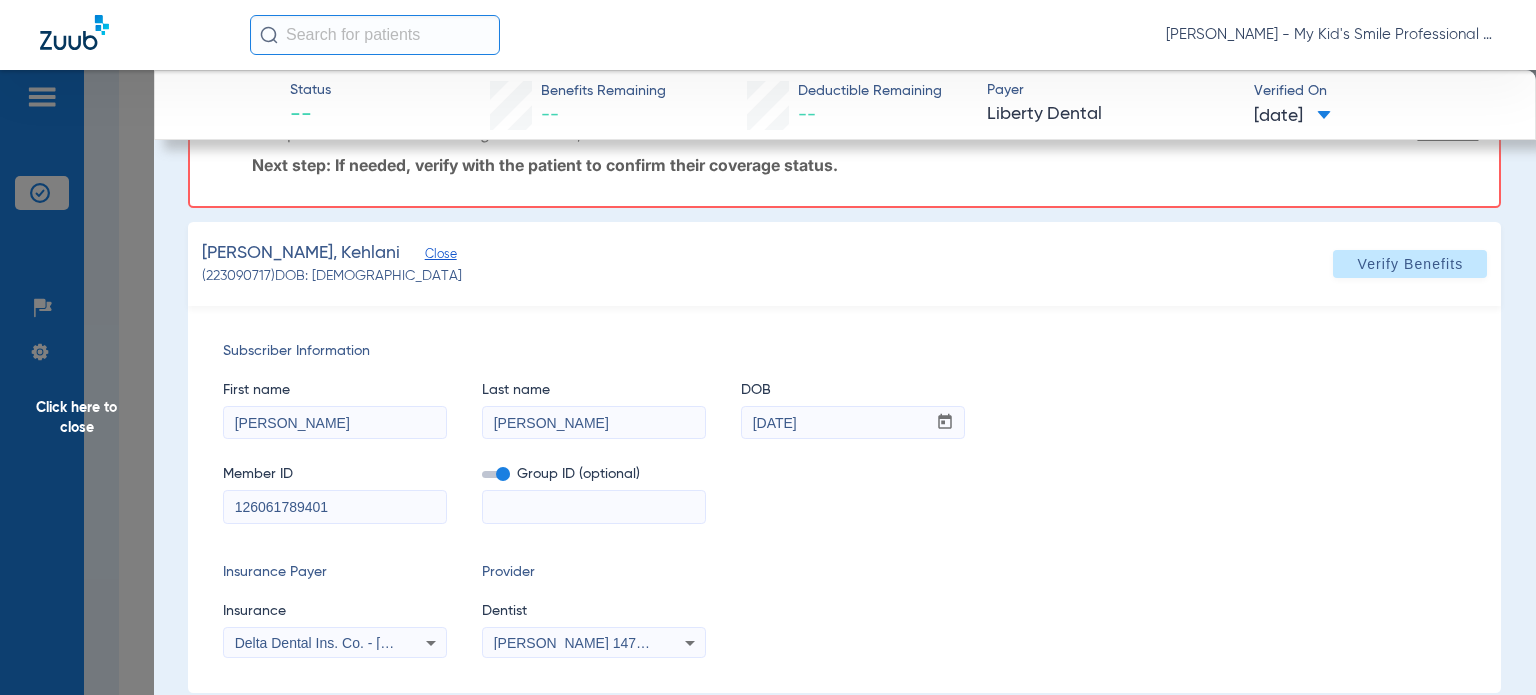 scroll, scrollTop: 126, scrollLeft: 0, axis: vertical 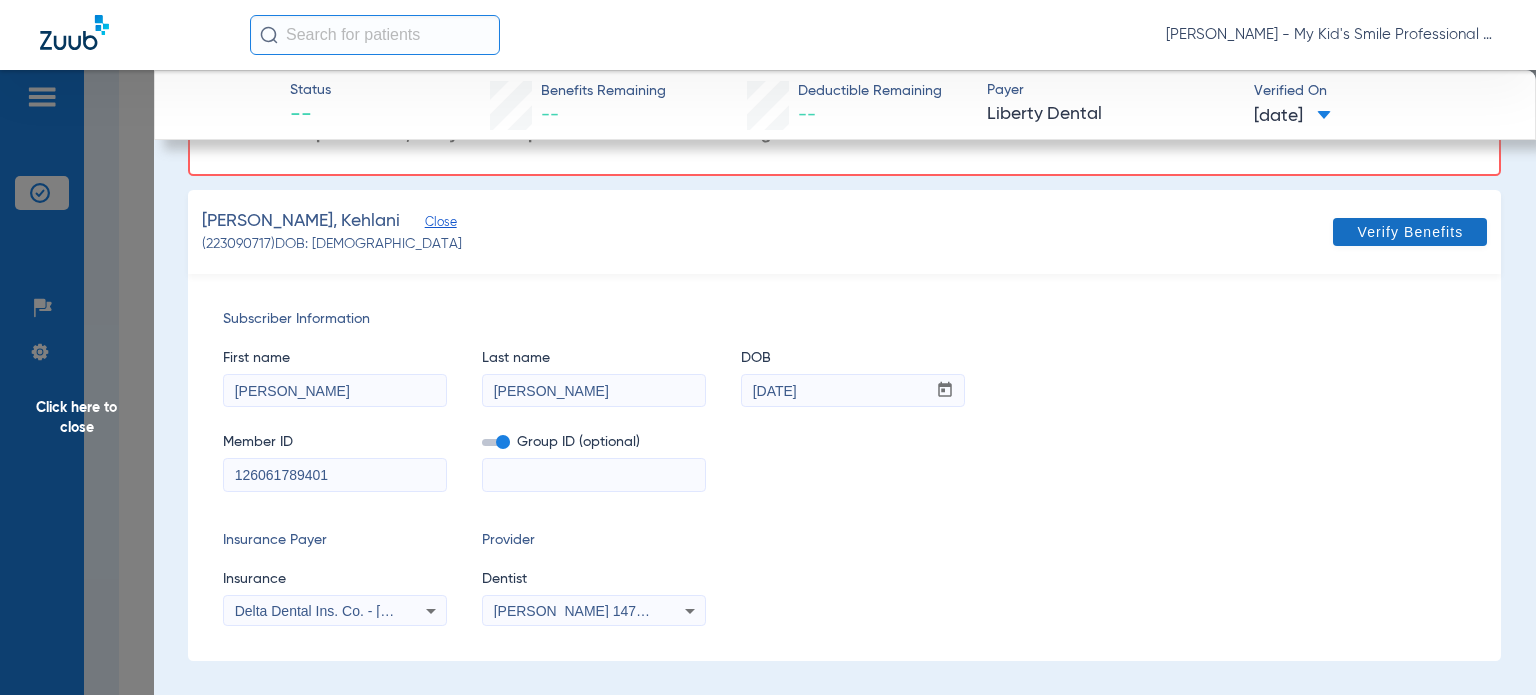 type 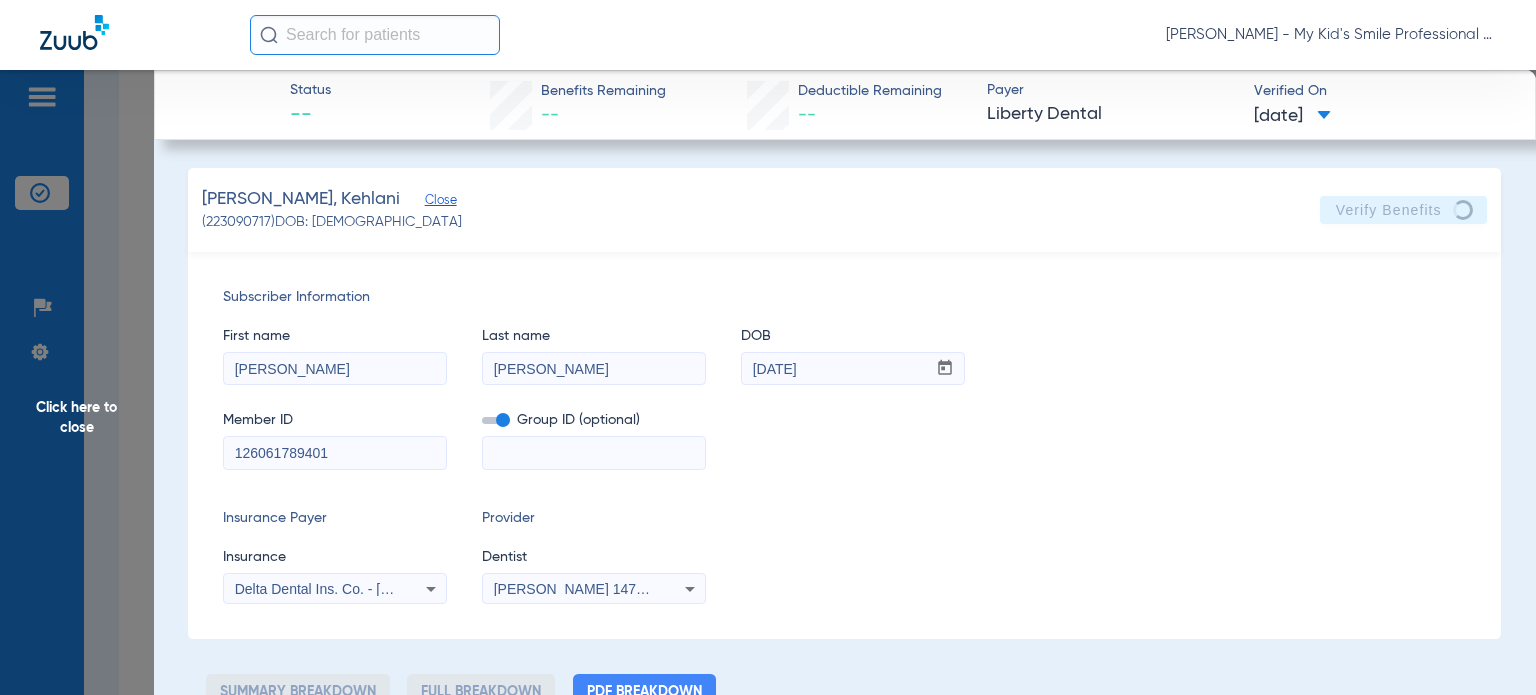 scroll, scrollTop: 0, scrollLeft: 0, axis: both 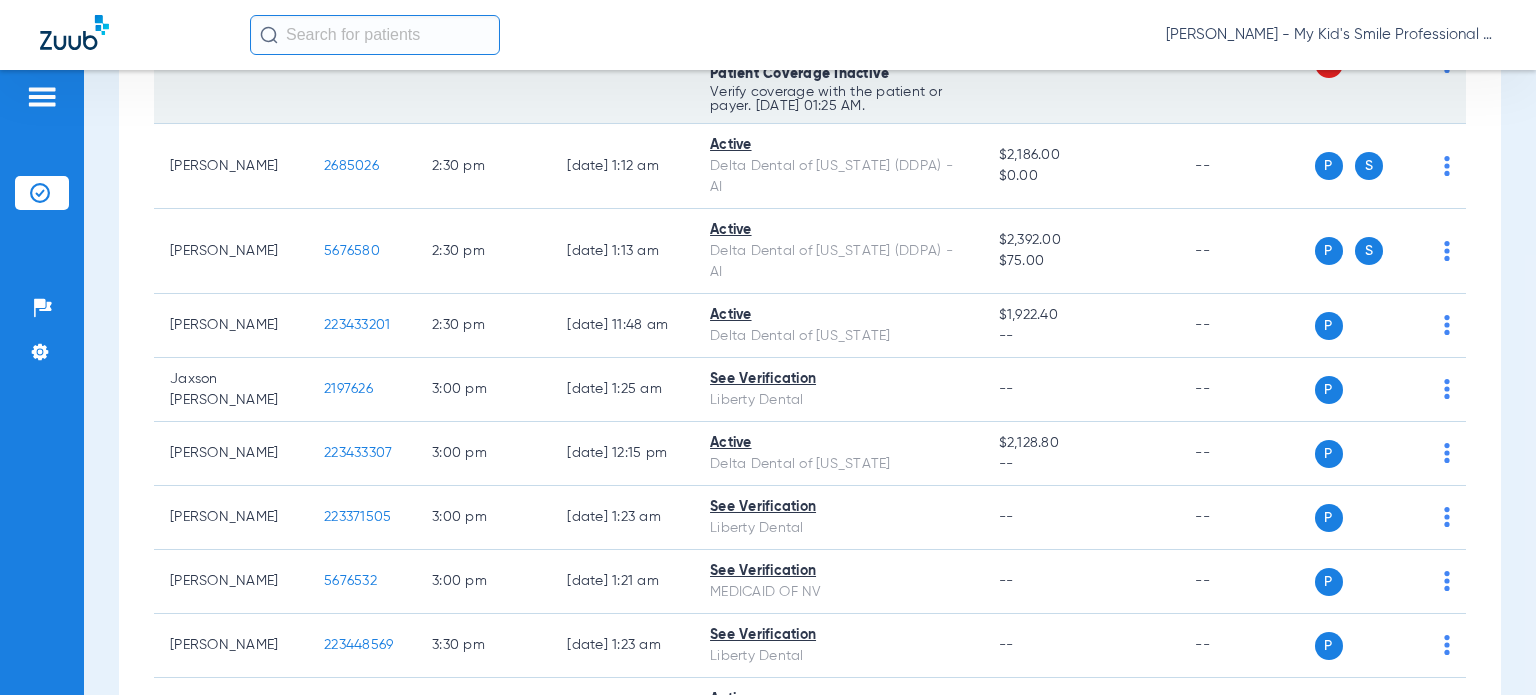 click on "[DATE] 12:45 PM" 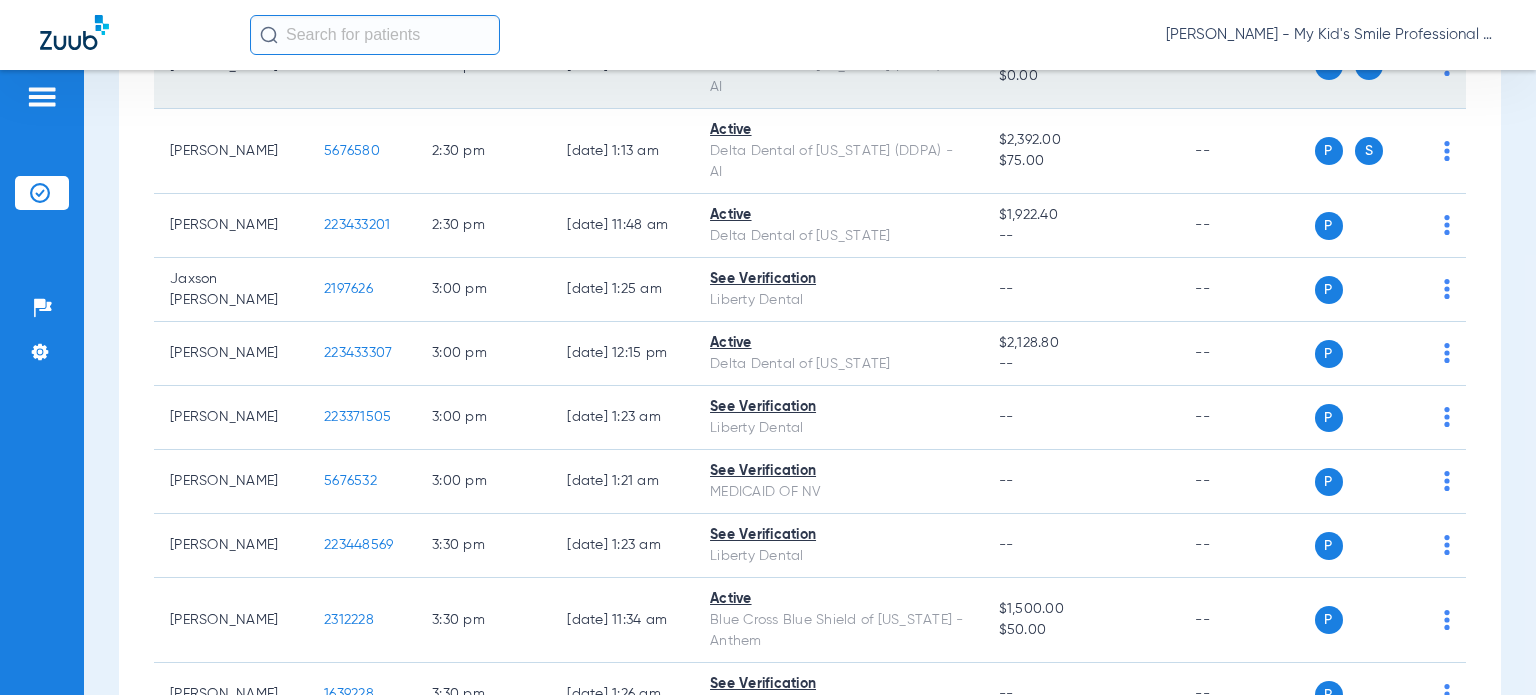scroll, scrollTop: 4000, scrollLeft: 0, axis: vertical 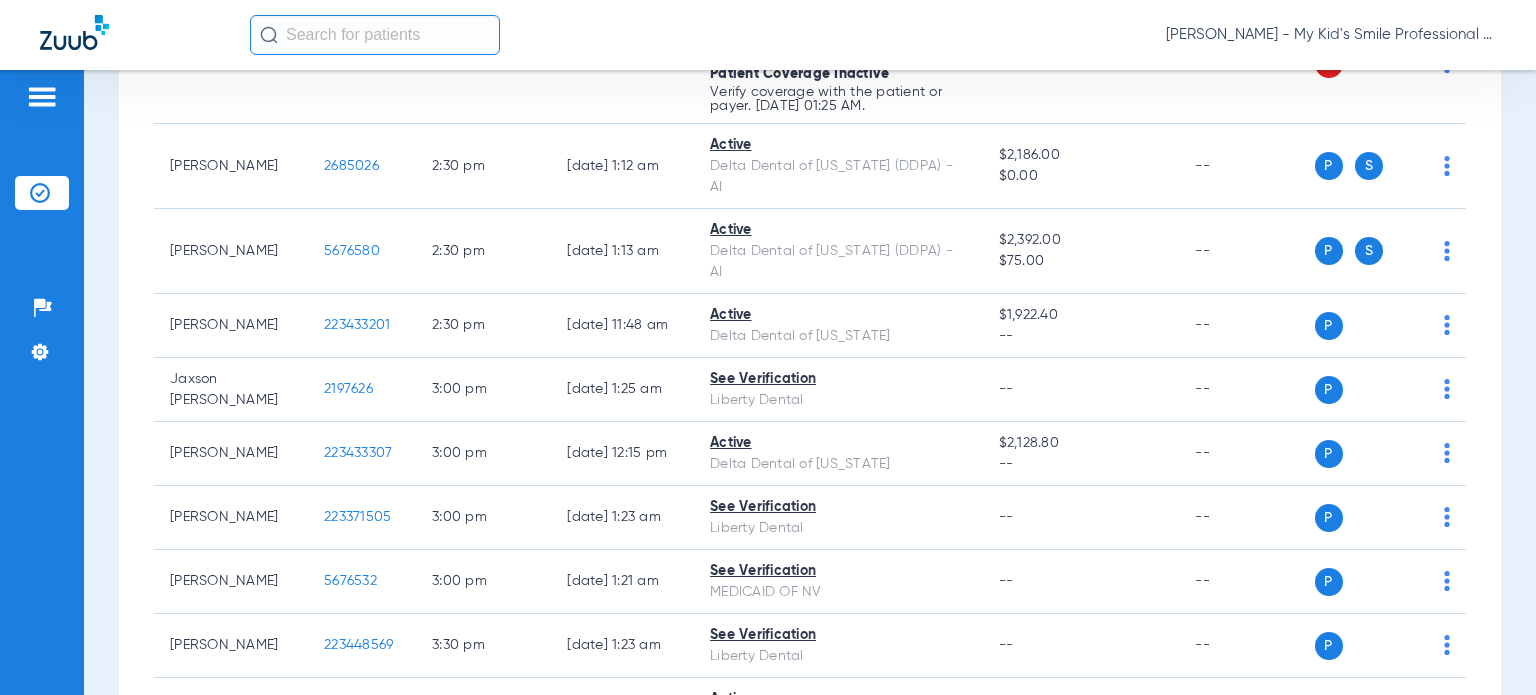 drag, startPoint x: 90, startPoint y: 251, endPoint x: 444, endPoint y: 0, distance: 433.95508 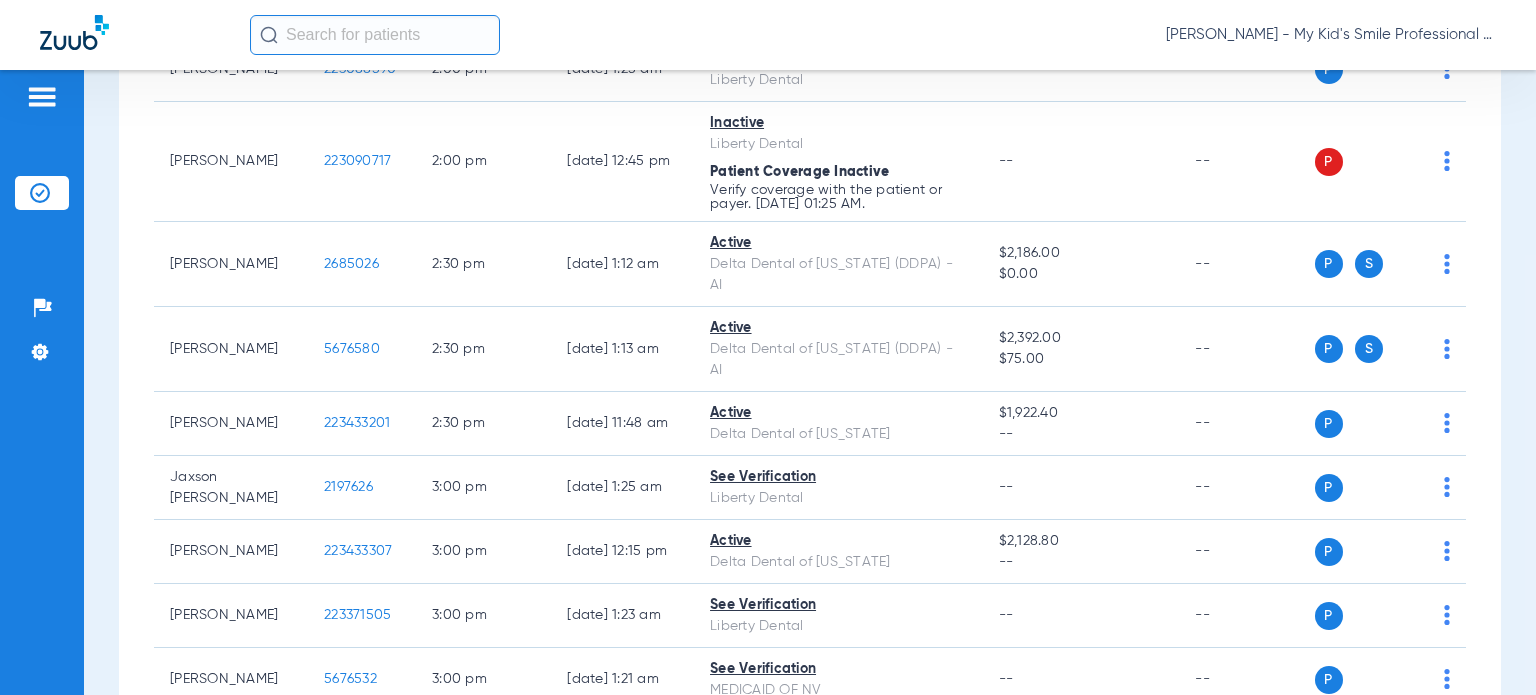 scroll, scrollTop: 3900, scrollLeft: 0, axis: vertical 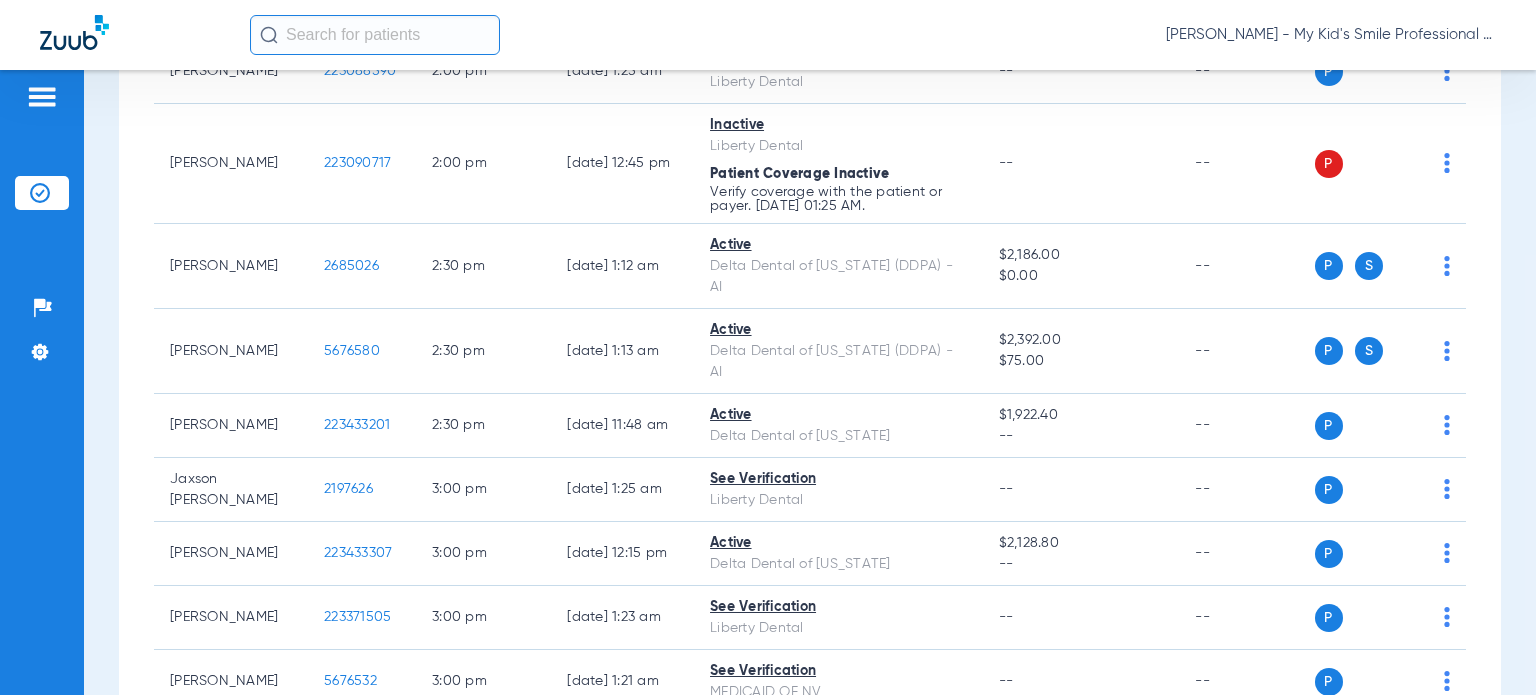 drag, startPoint x: 72, startPoint y: 213, endPoint x: 101, endPoint y: 203, distance: 30.675724 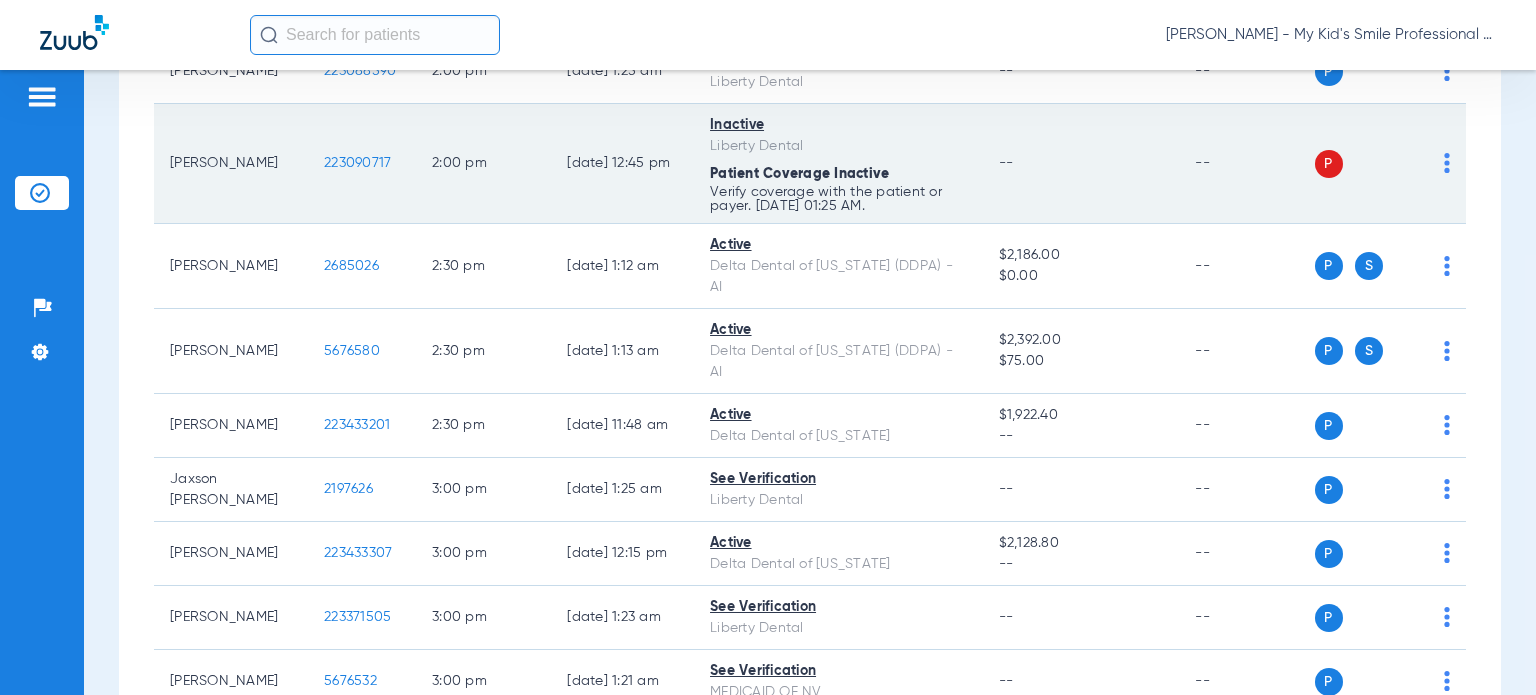 click 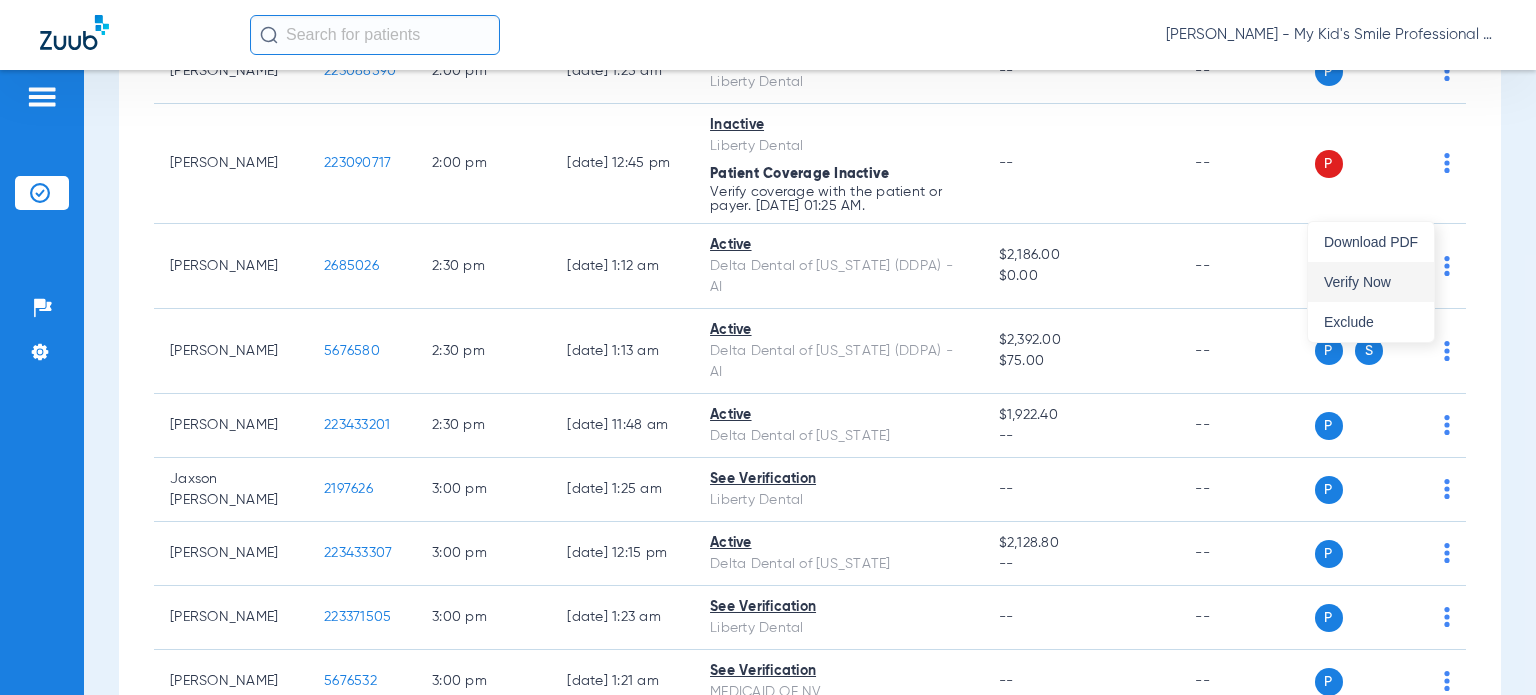 click on "Verify Now" at bounding box center (1371, 282) 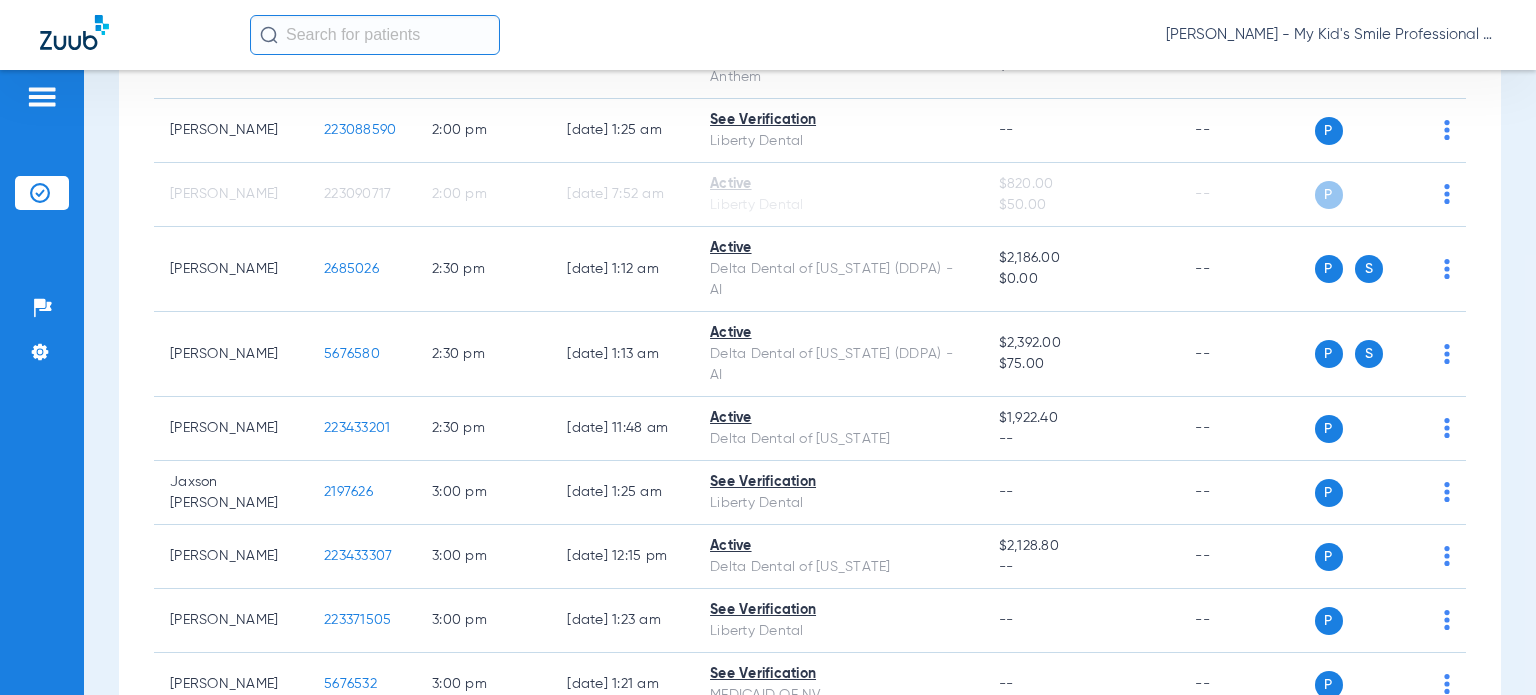 scroll, scrollTop: 3628, scrollLeft: 0, axis: vertical 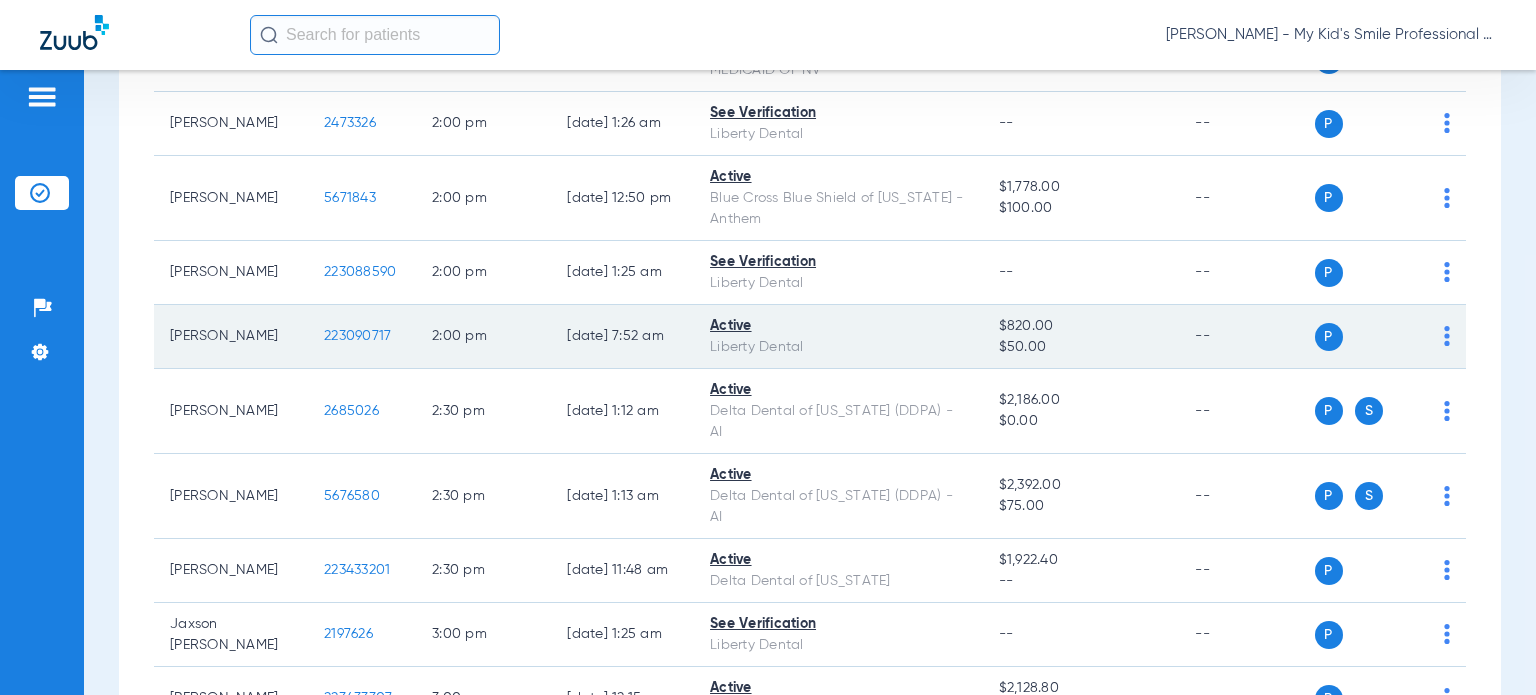 click on "223090717" 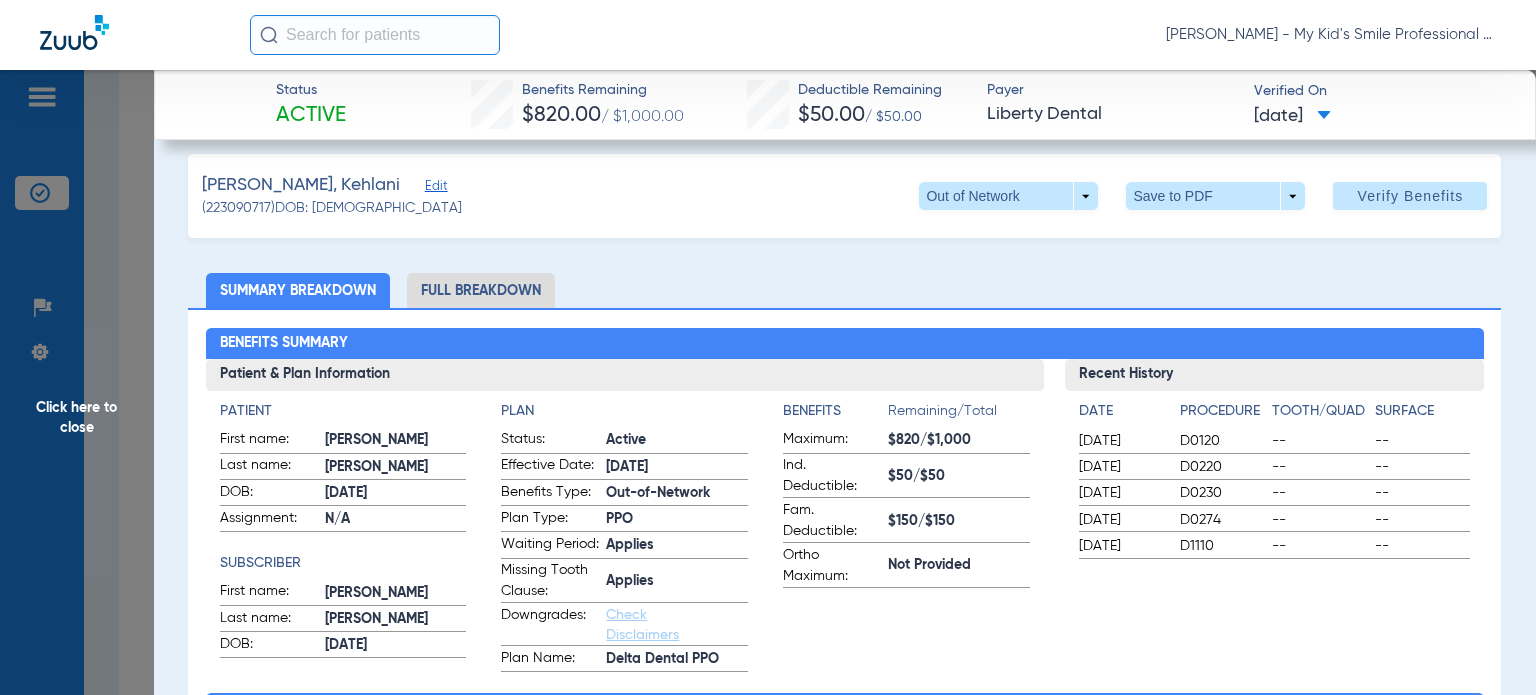 scroll, scrollTop: 0, scrollLeft: 0, axis: both 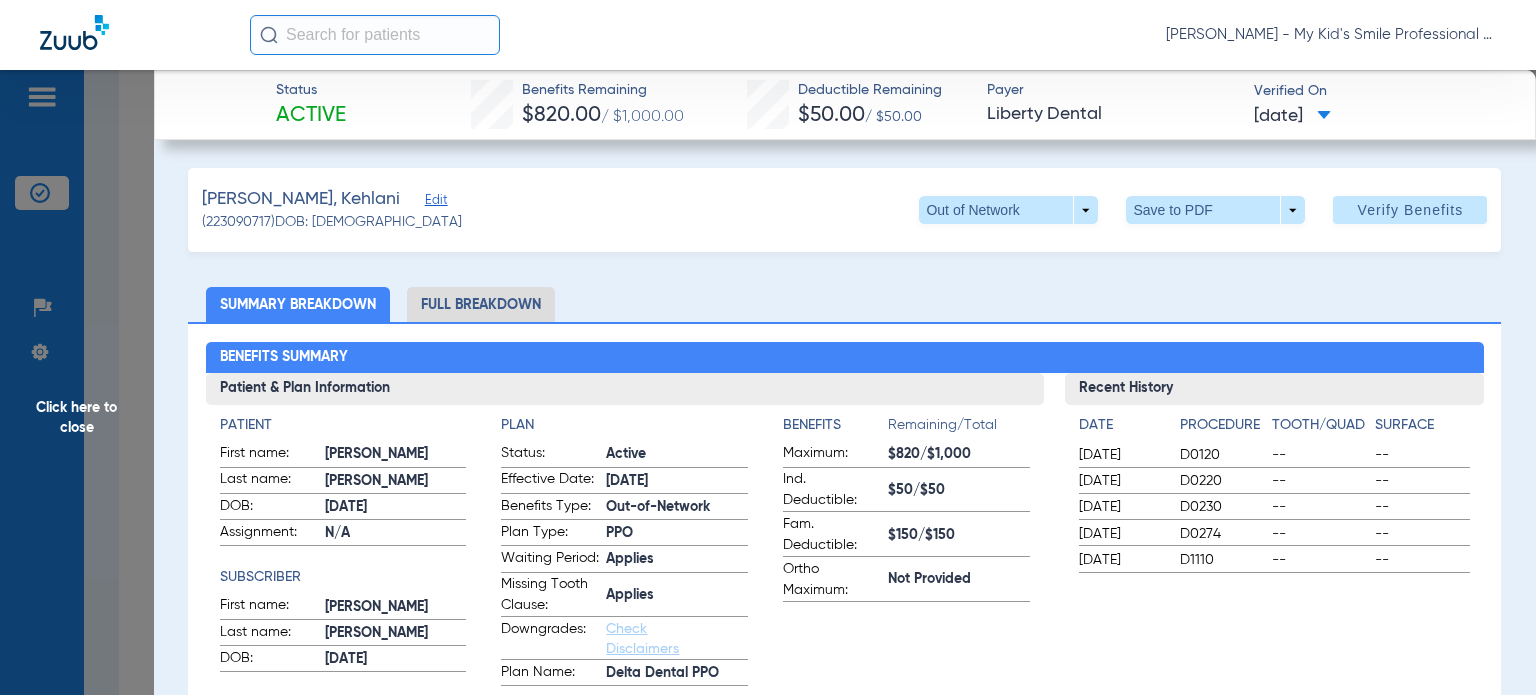 click on "Click here to close" 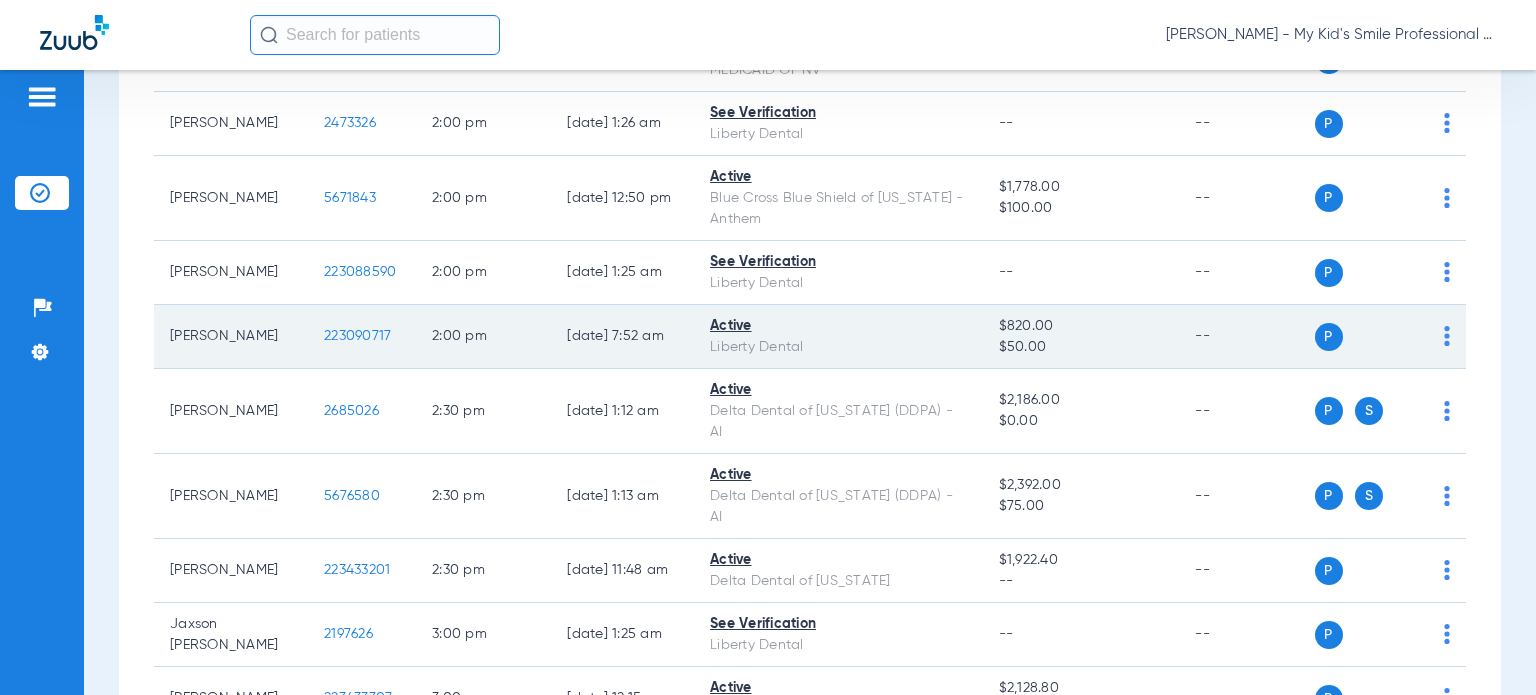 click on "223090717" 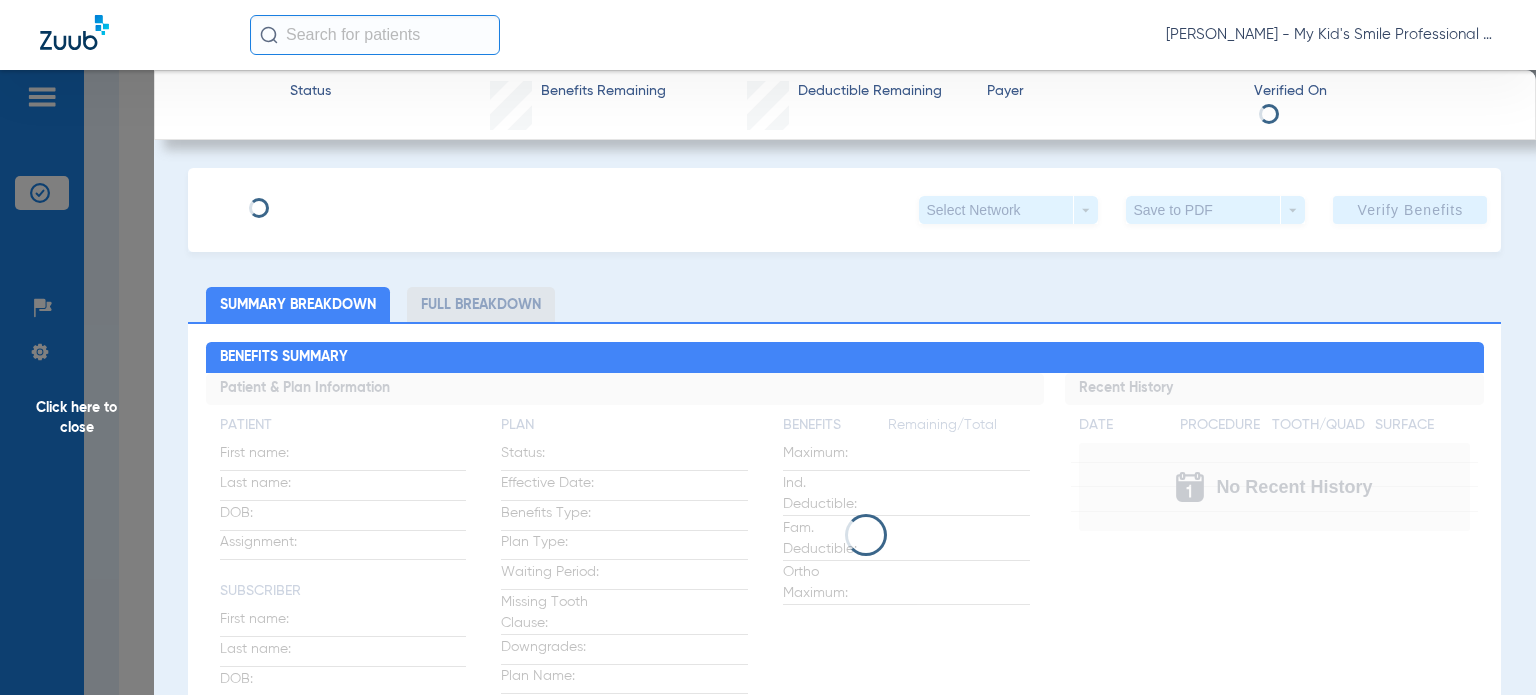 type on "Kehlani" 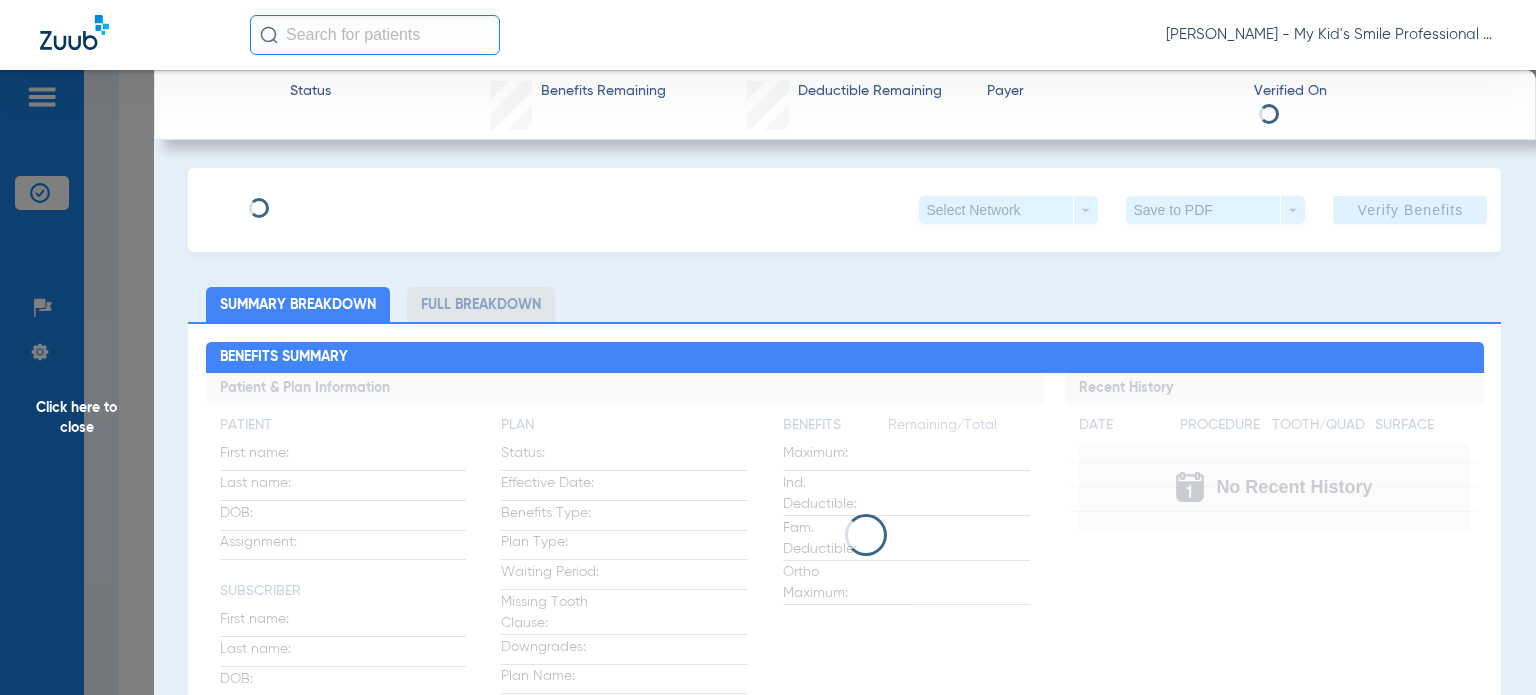 type on "[DATE]" 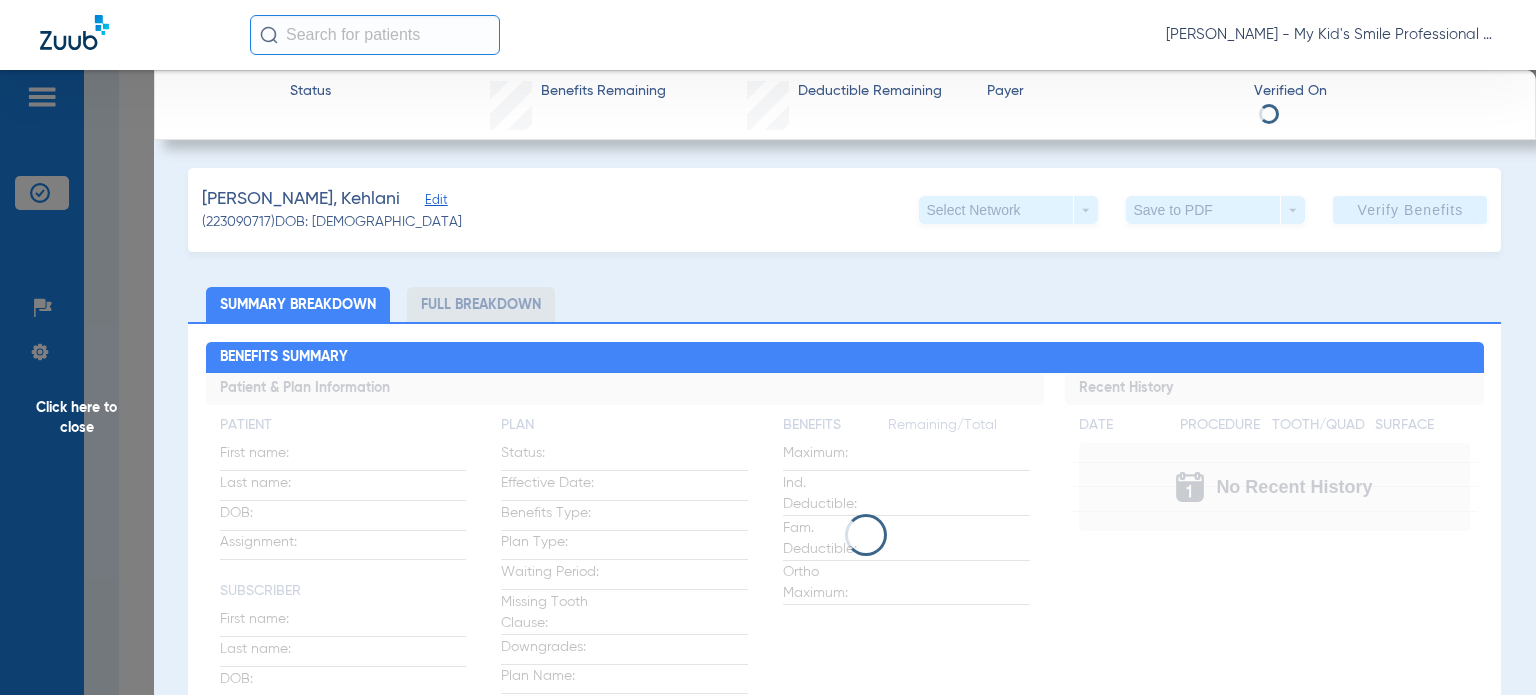 click on "Edit" 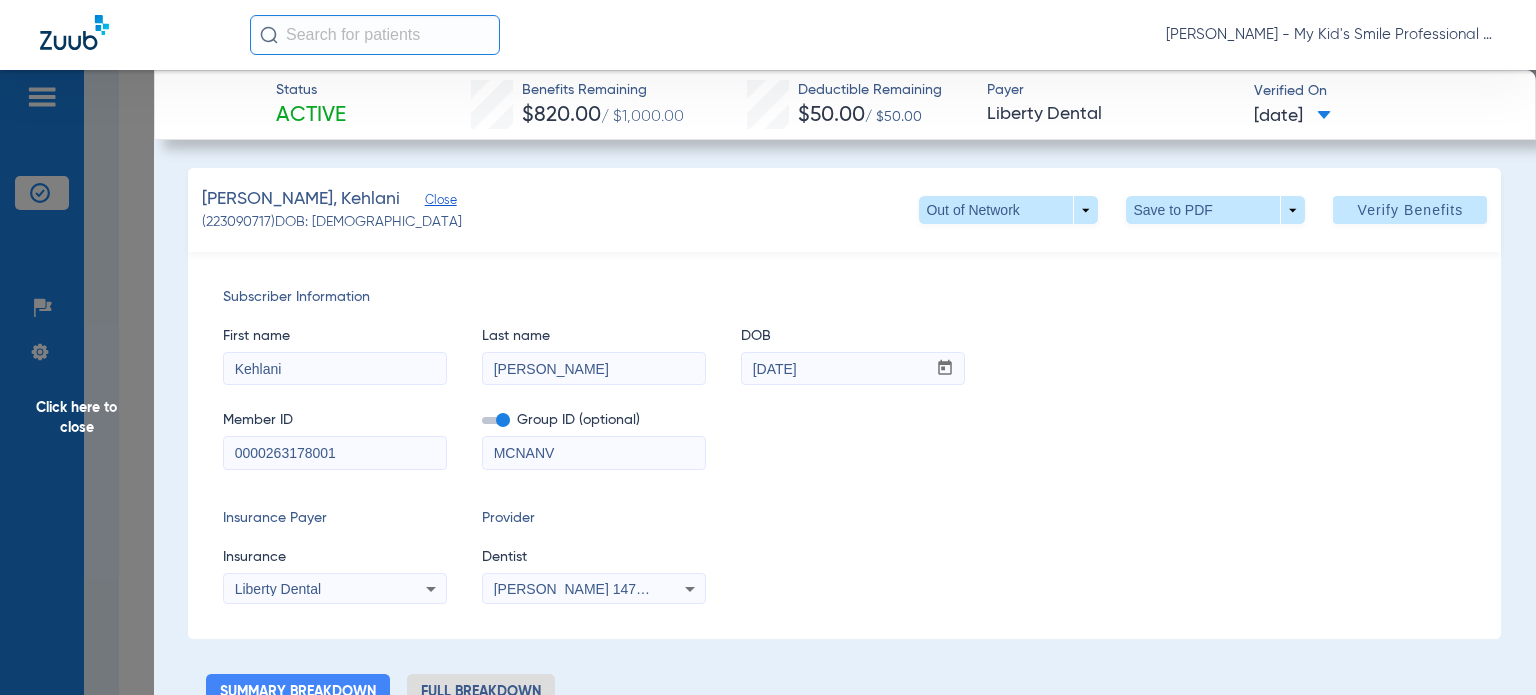 drag, startPoint x: 353, startPoint y: 452, endPoint x: 216, endPoint y: 463, distance: 137.4409 